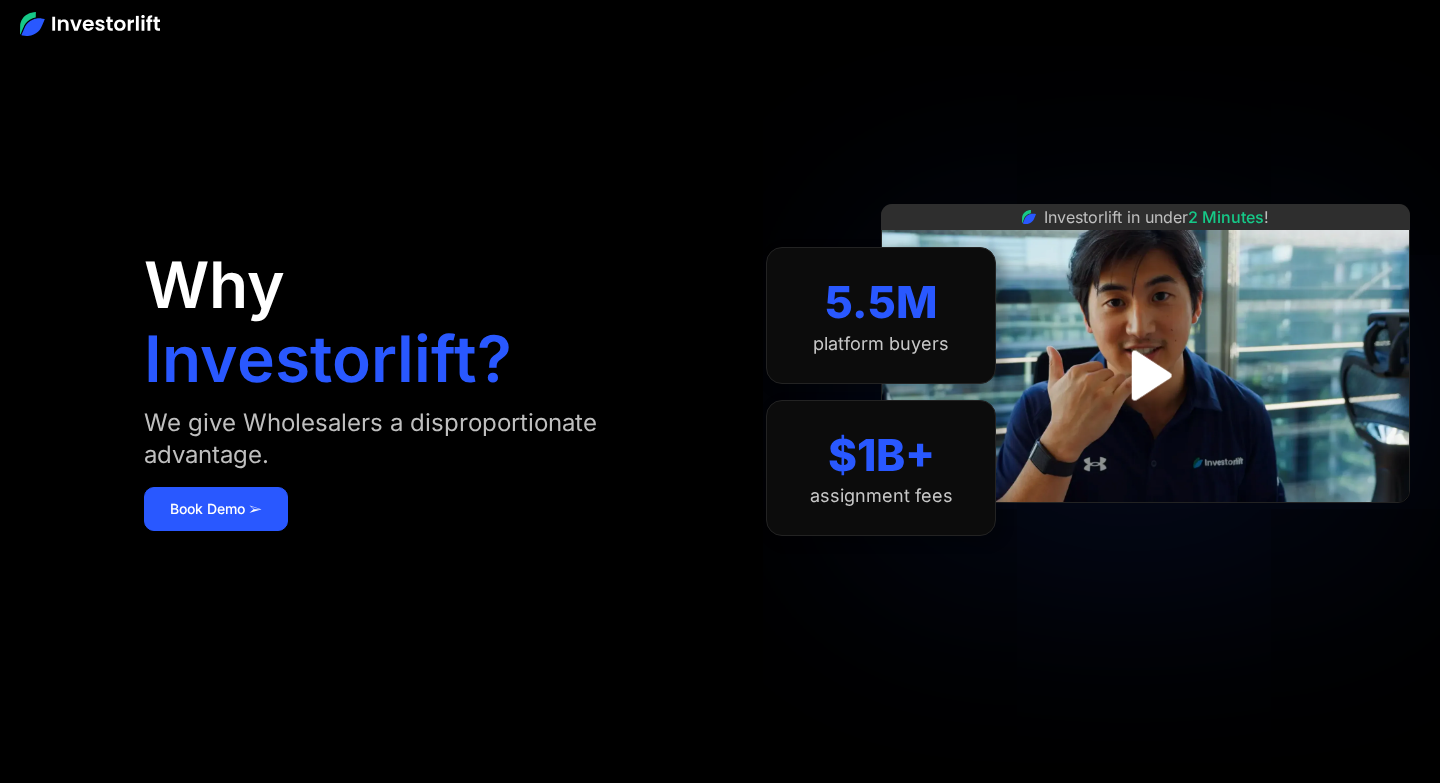 scroll, scrollTop: 0, scrollLeft: 0, axis: both 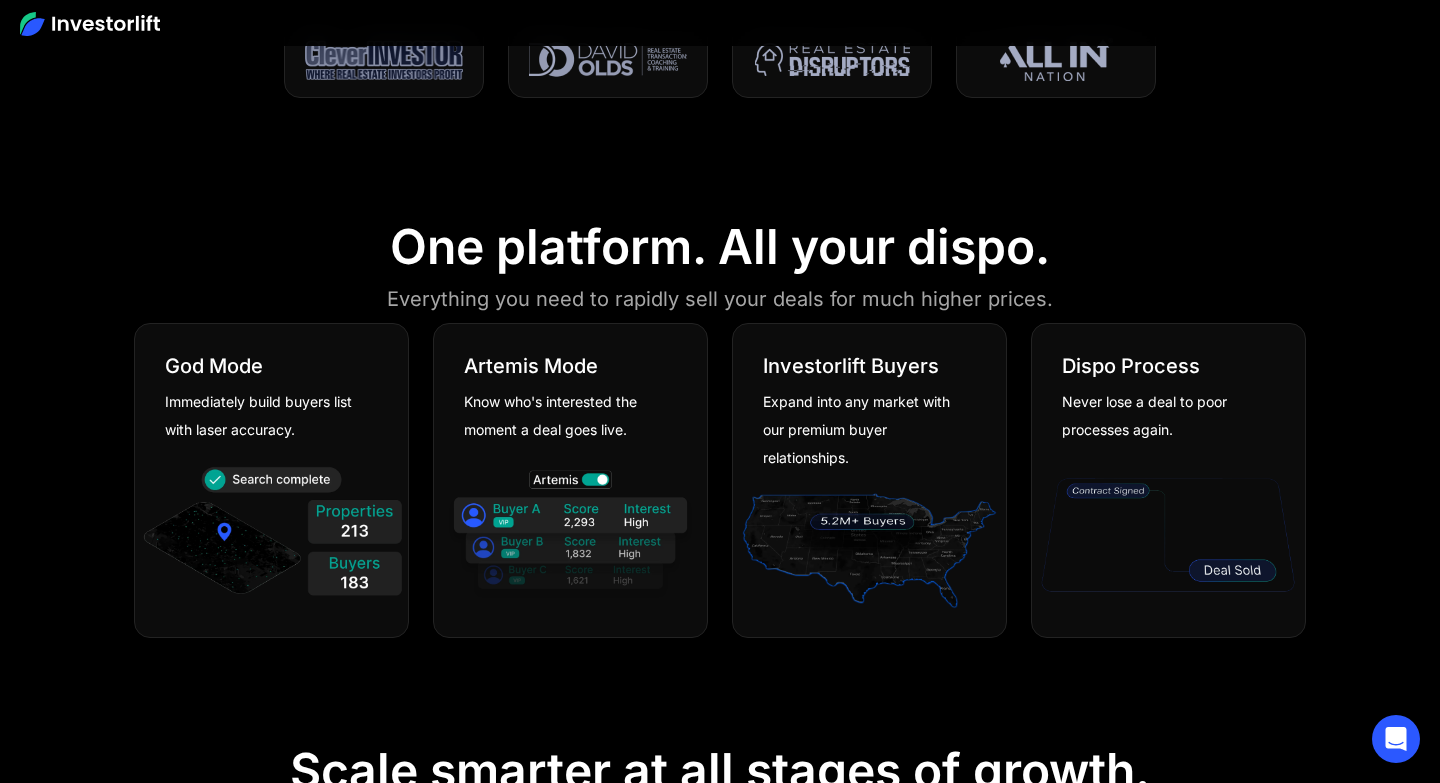 click at bounding box center (271, 535) 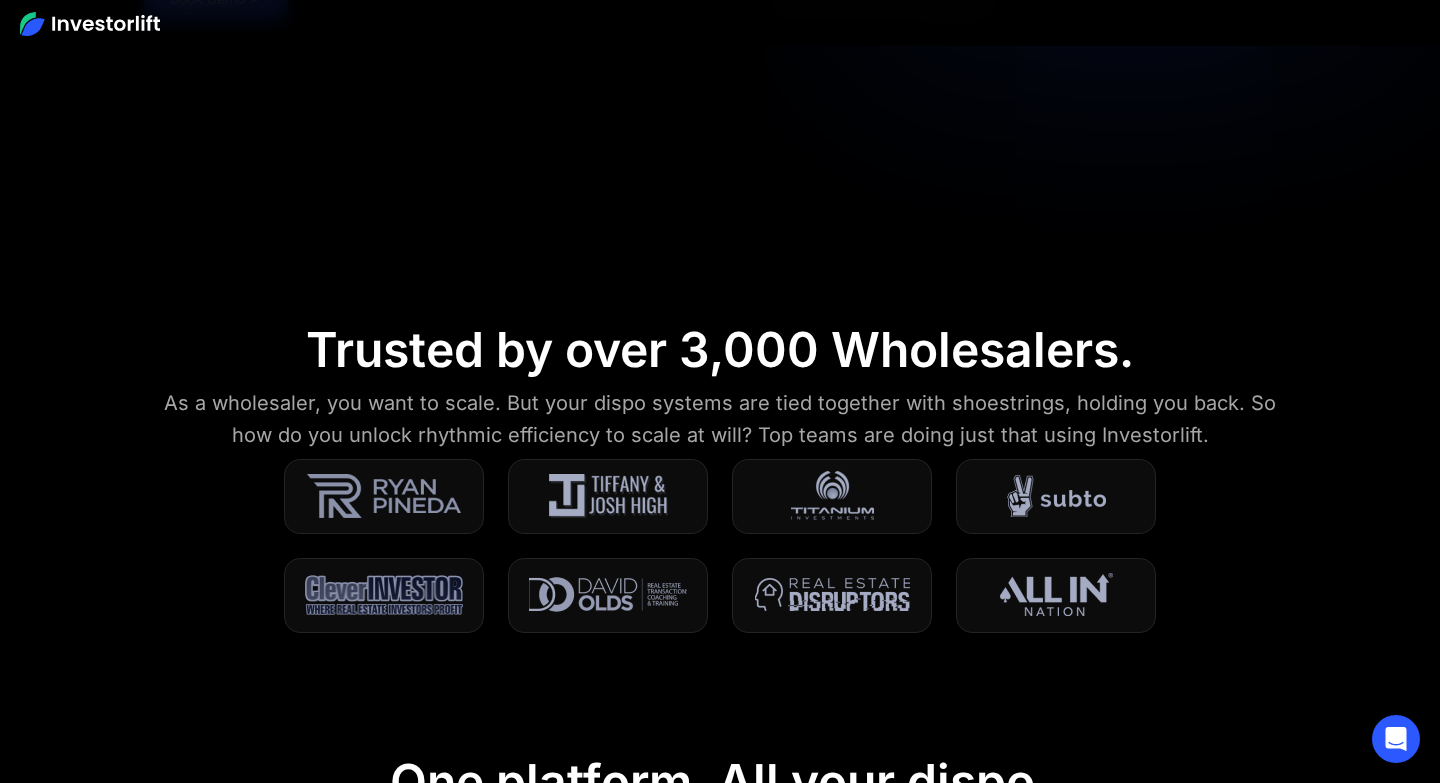 scroll, scrollTop: 0, scrollLeft: 0, axis: both 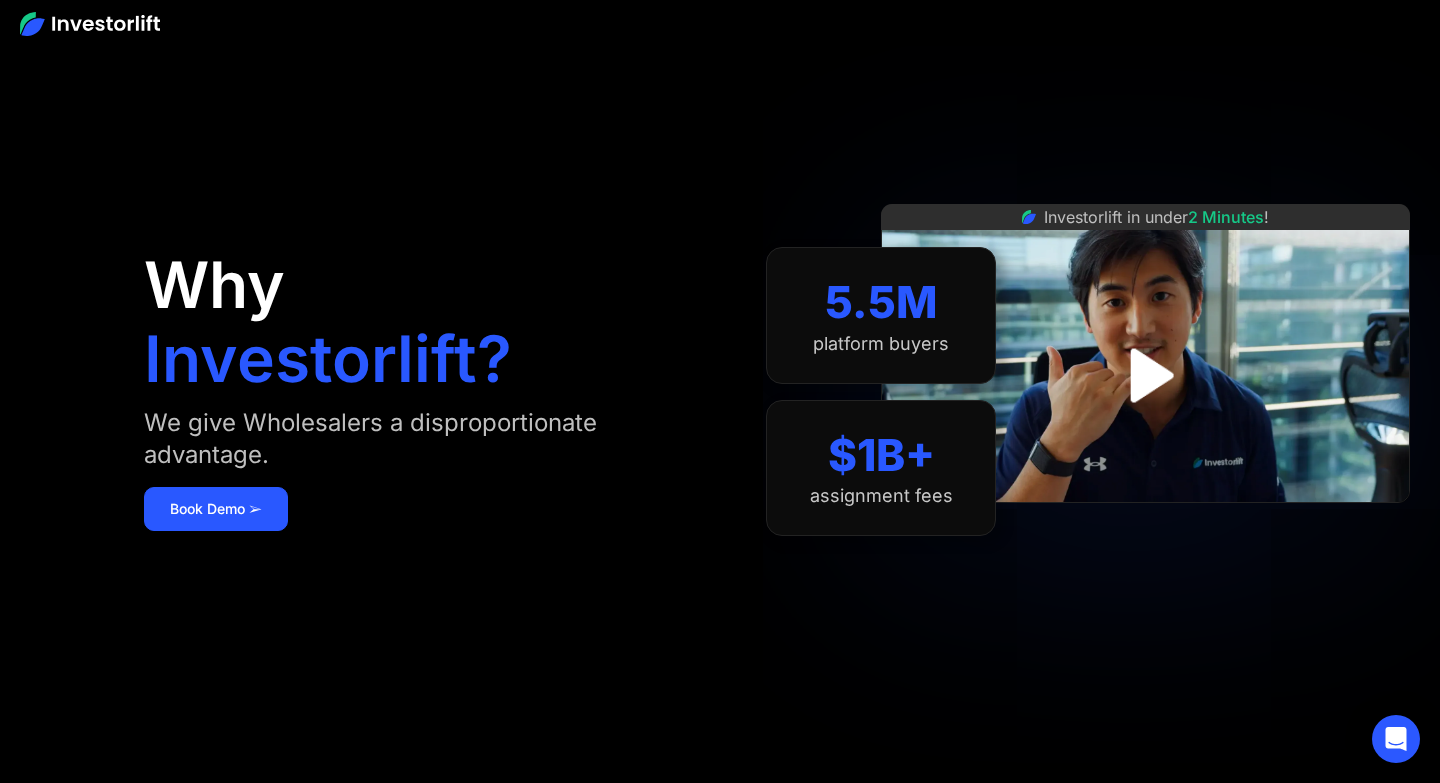 click at bounding box center [90, 24] 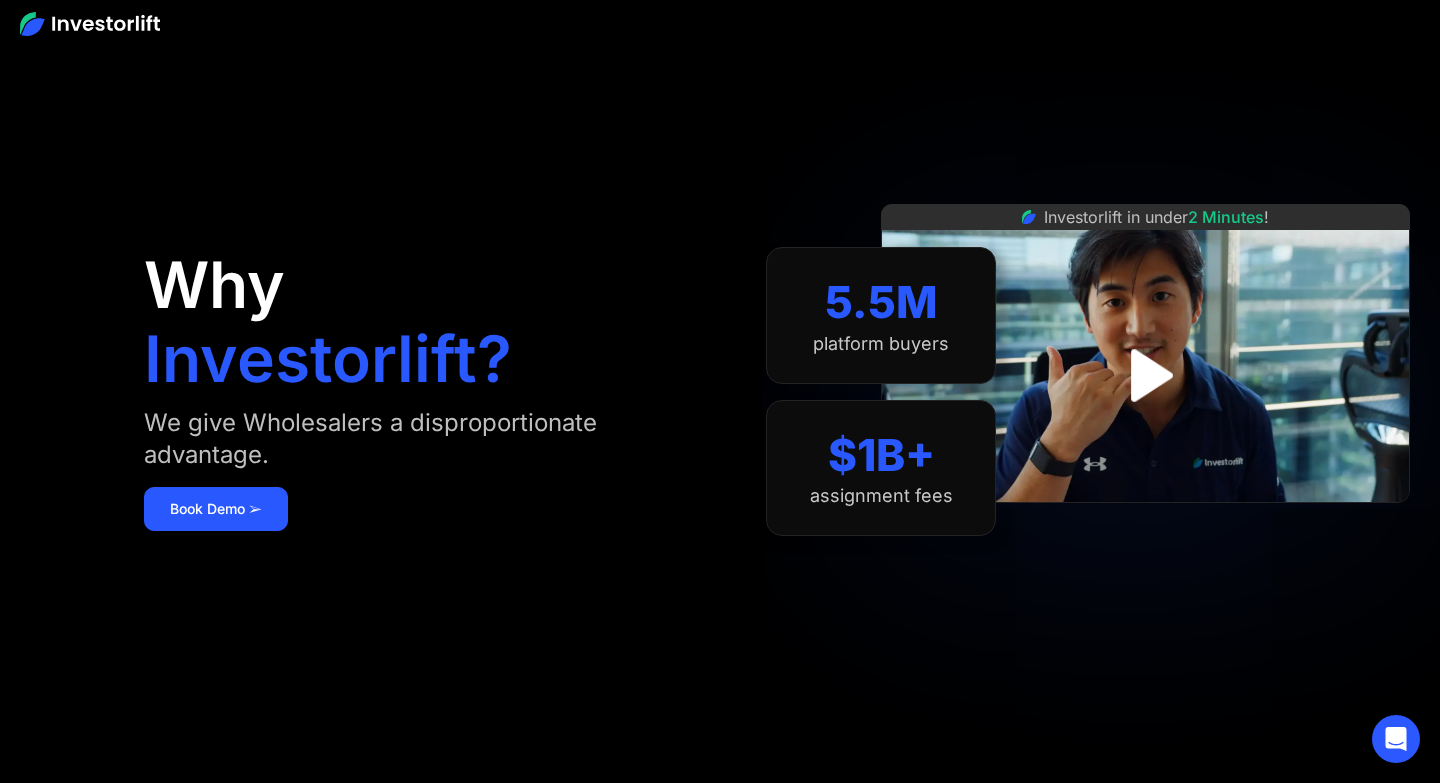 click at bounding box center (90, 24) 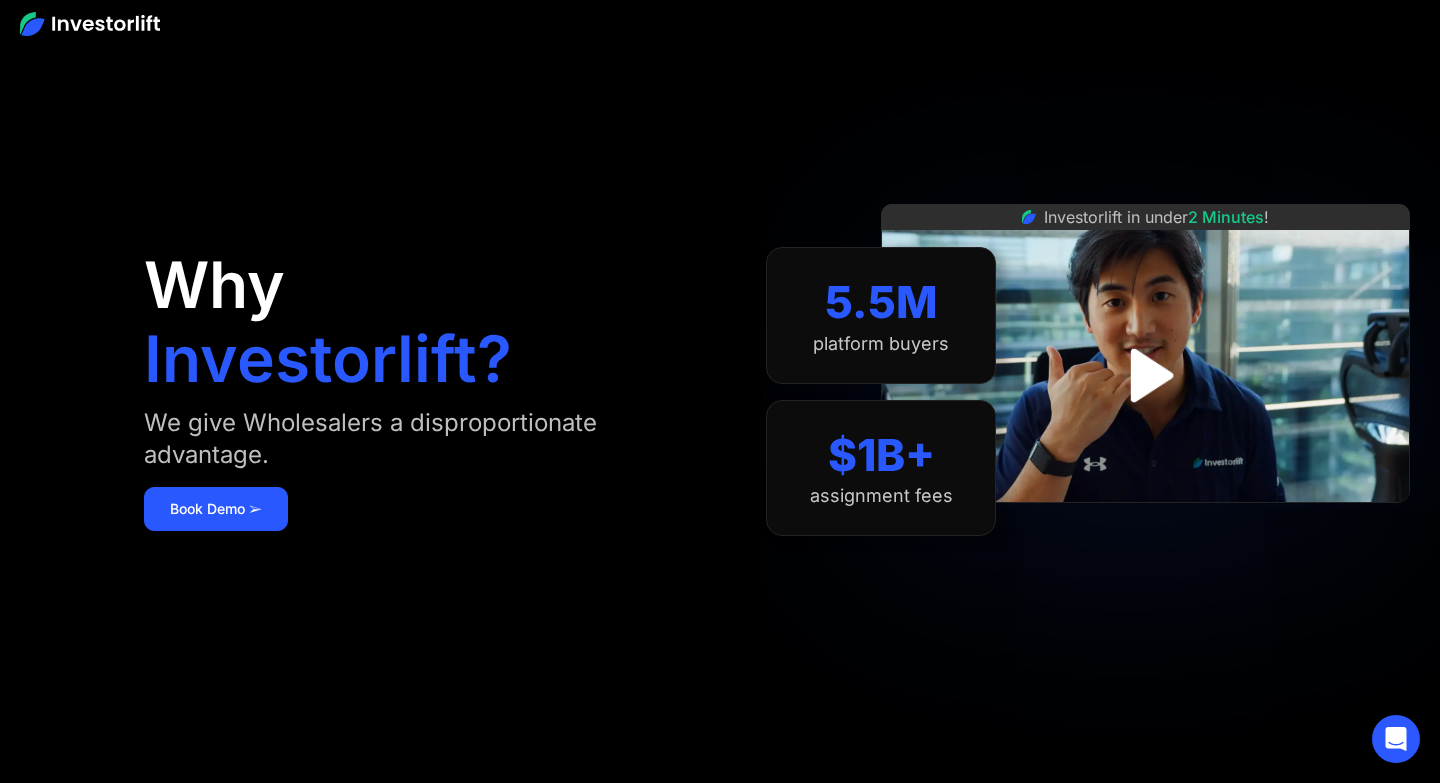 click at bounding box center [720, 23] 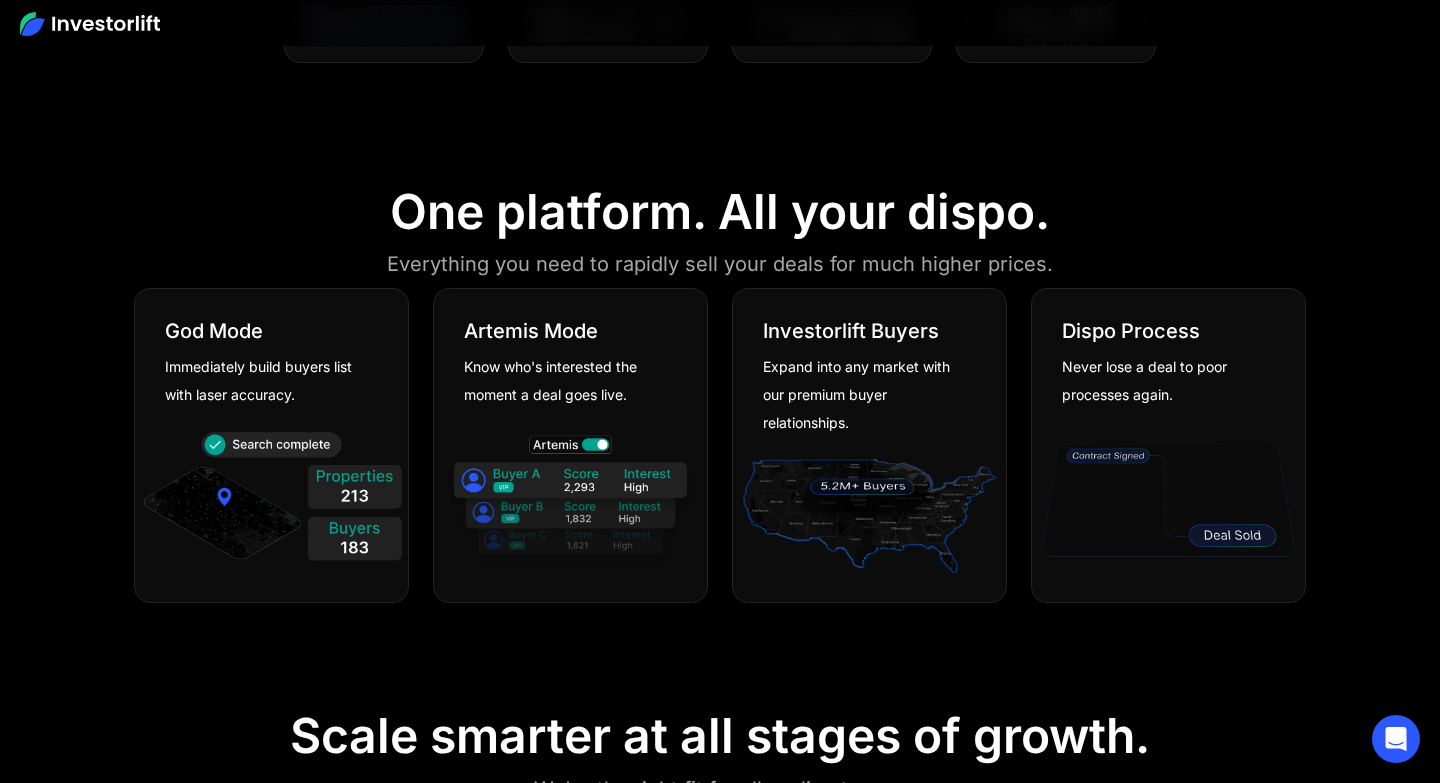 scroll, scrollTop: 1547, scrollLeft: 0, axis: vertical 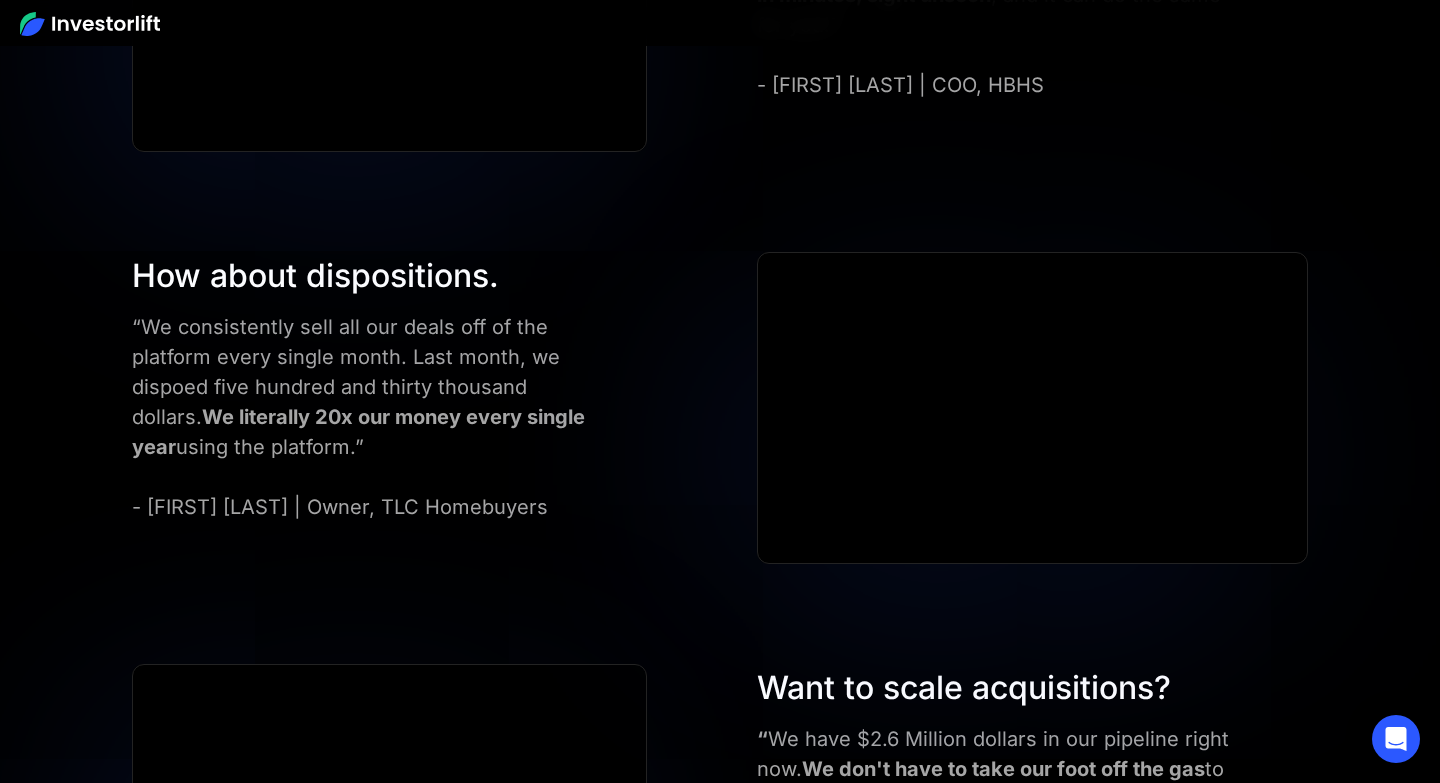 click on "We literally 20x our money every single year" at bounding box center (358, 432) 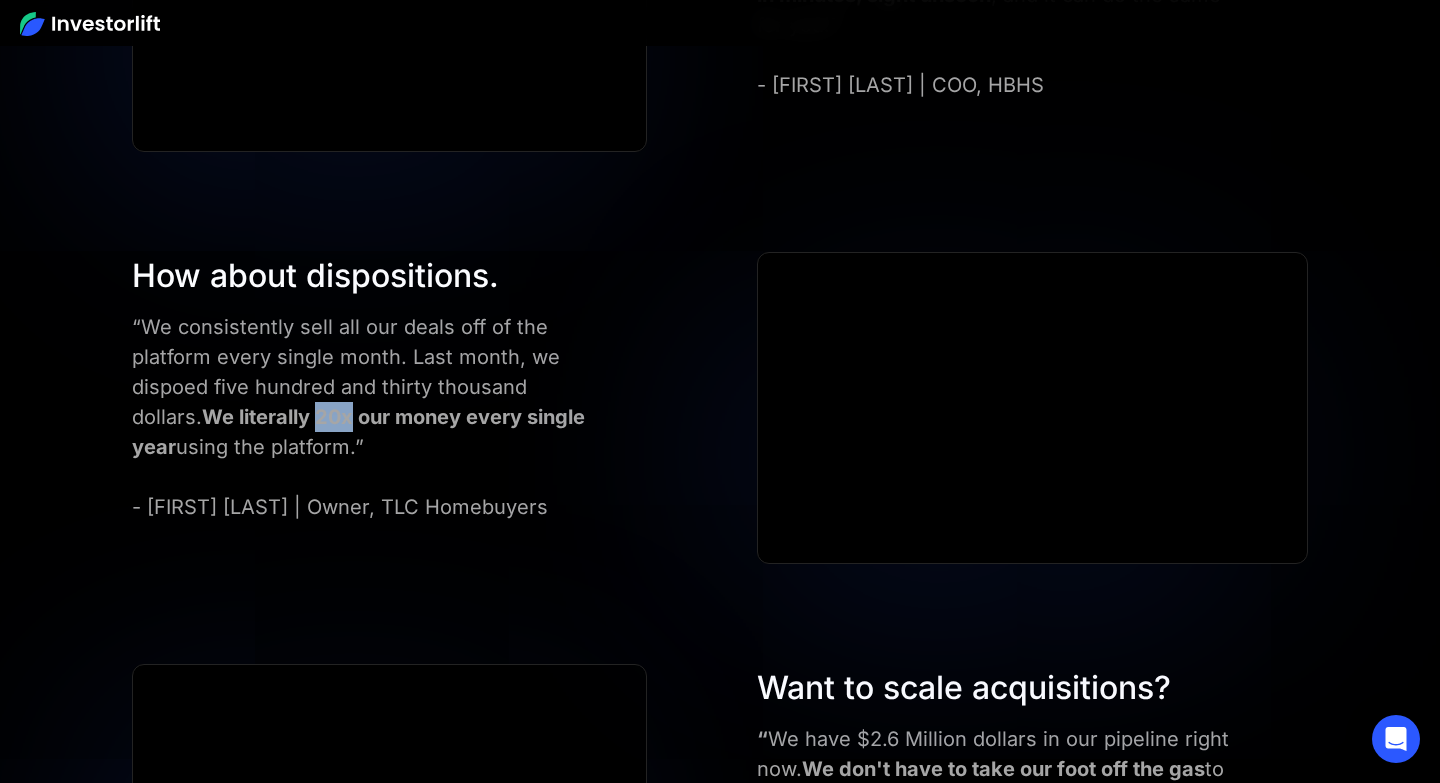 click on "We literally 20x our money every single year" at bounding box center [358, 432] 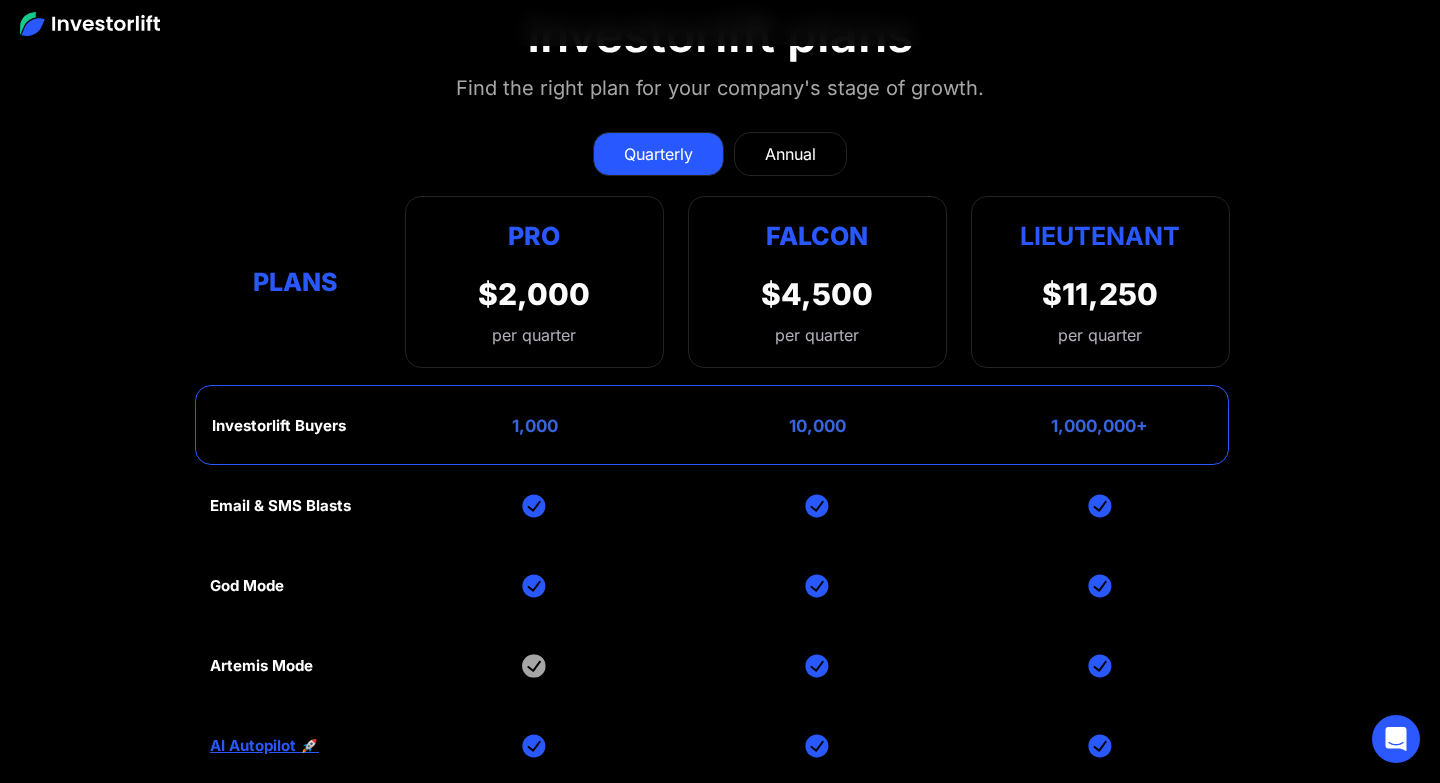 scroll, scrollTop: 8176, scrollLeft: 0, axis: vertical 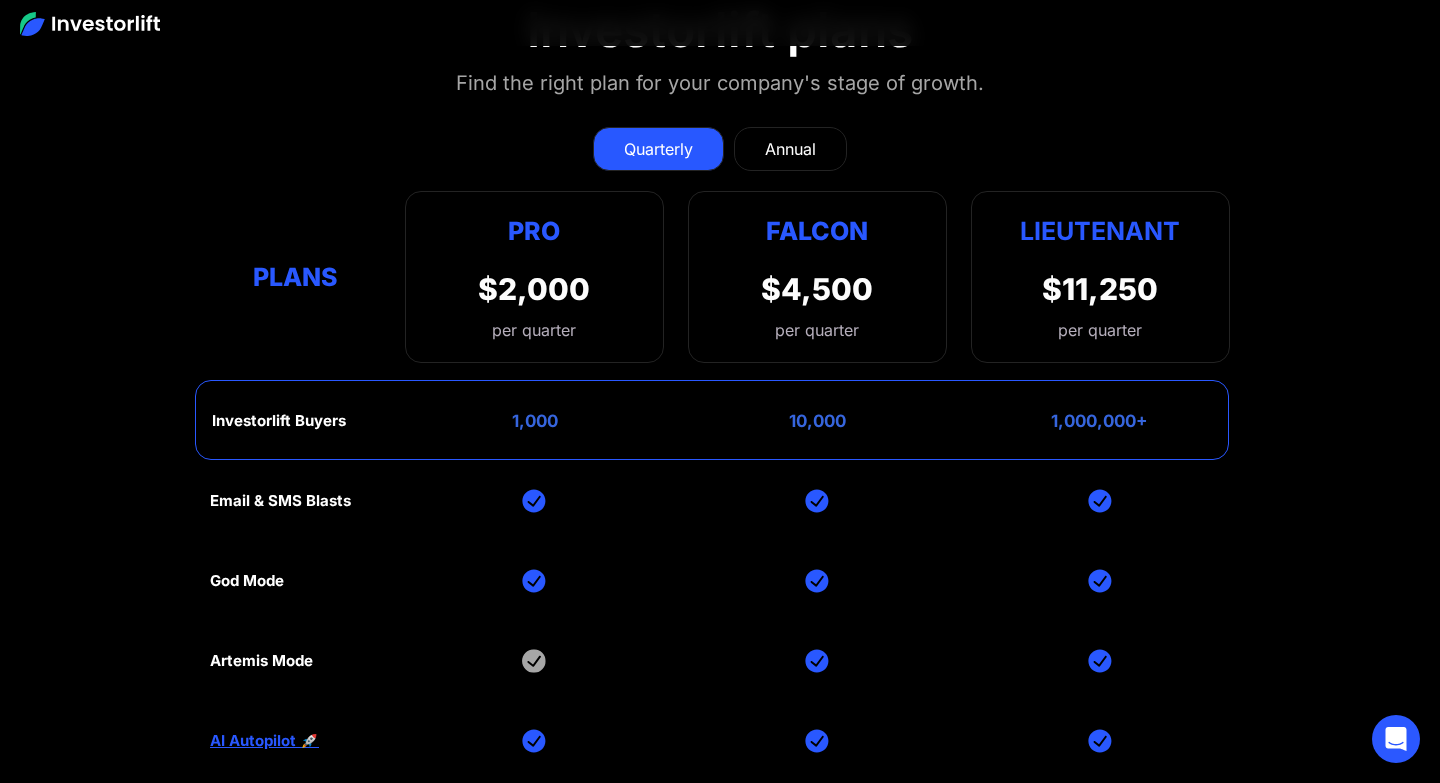 click on "Annual" at bounding box center (790, 149) 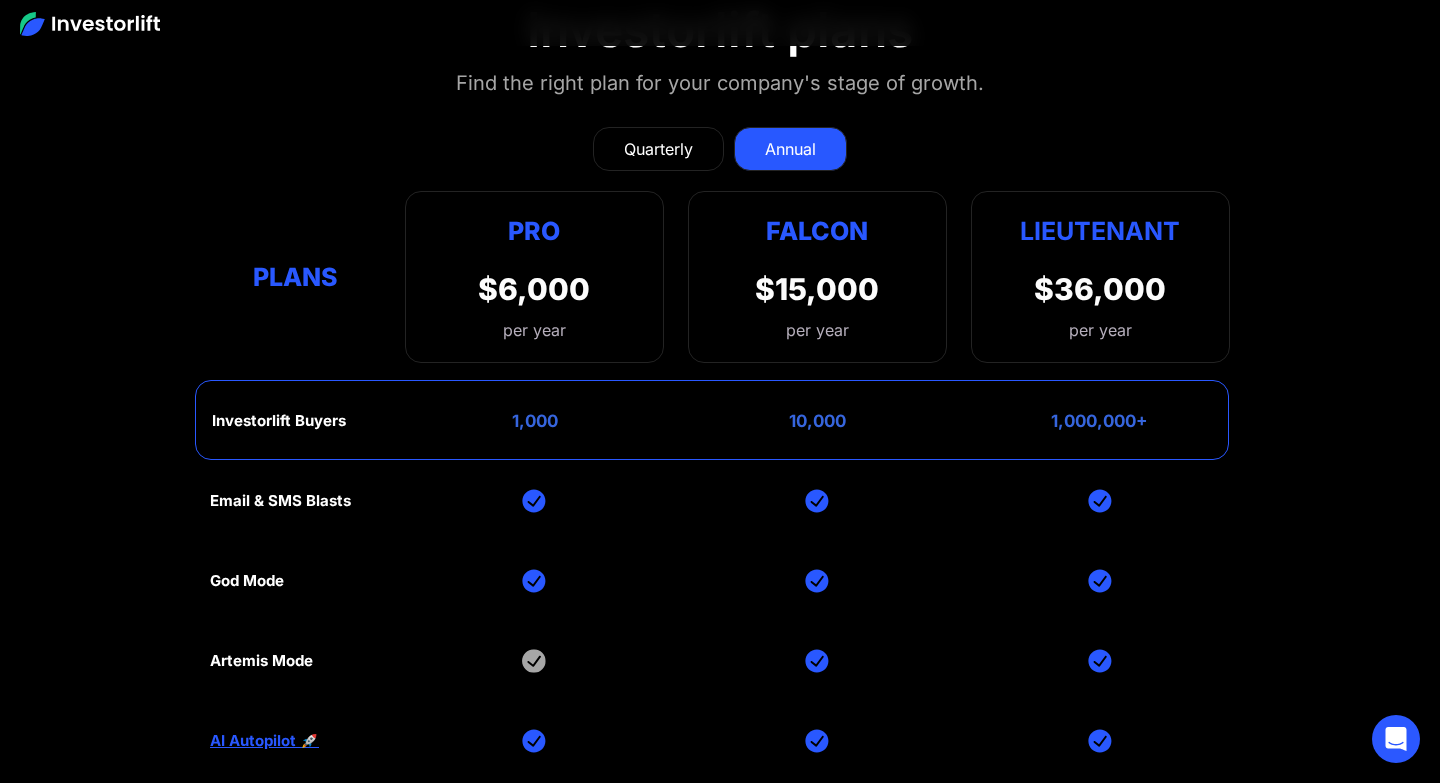 click on "$36,000" at bounding box center (1100, 289) 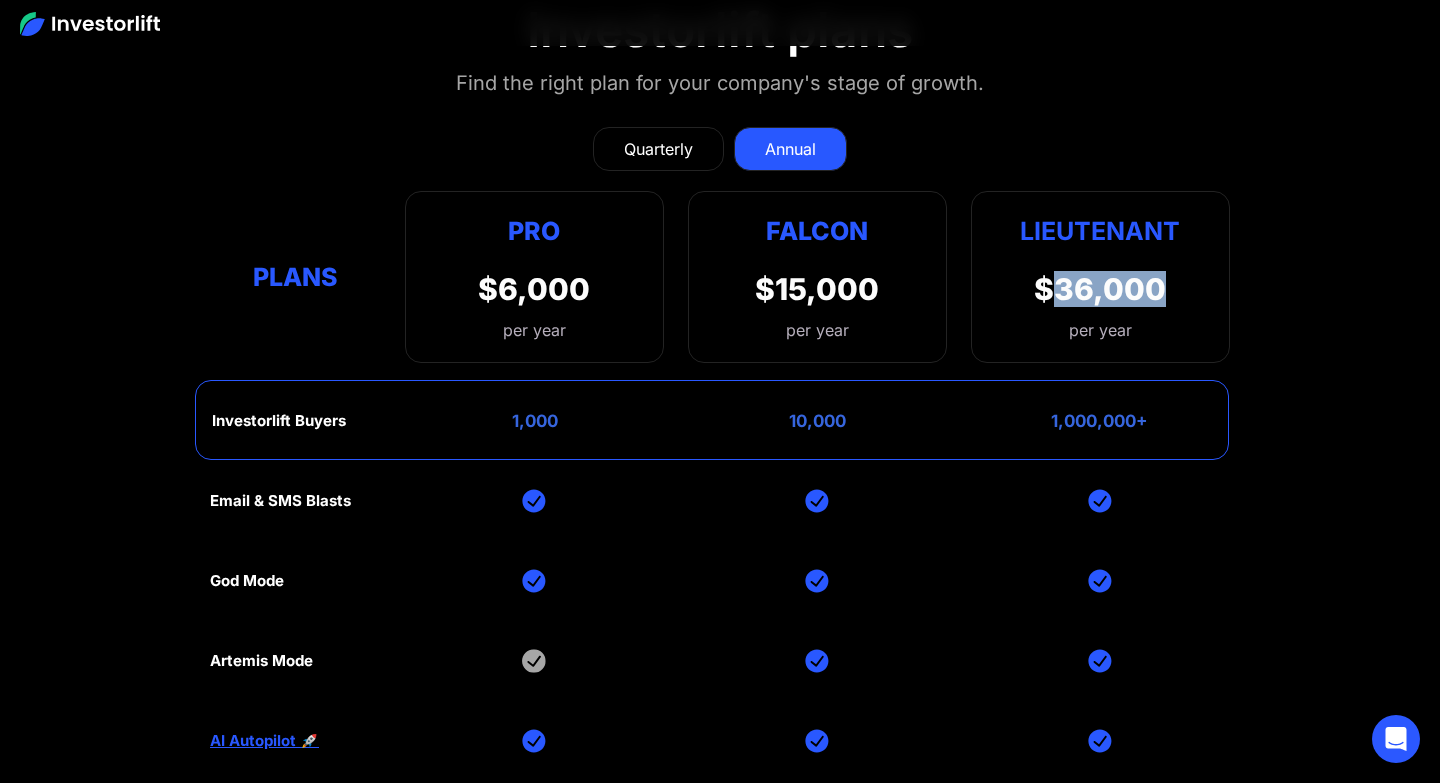 click on "$36,000" at bounding box center (1100, 289) 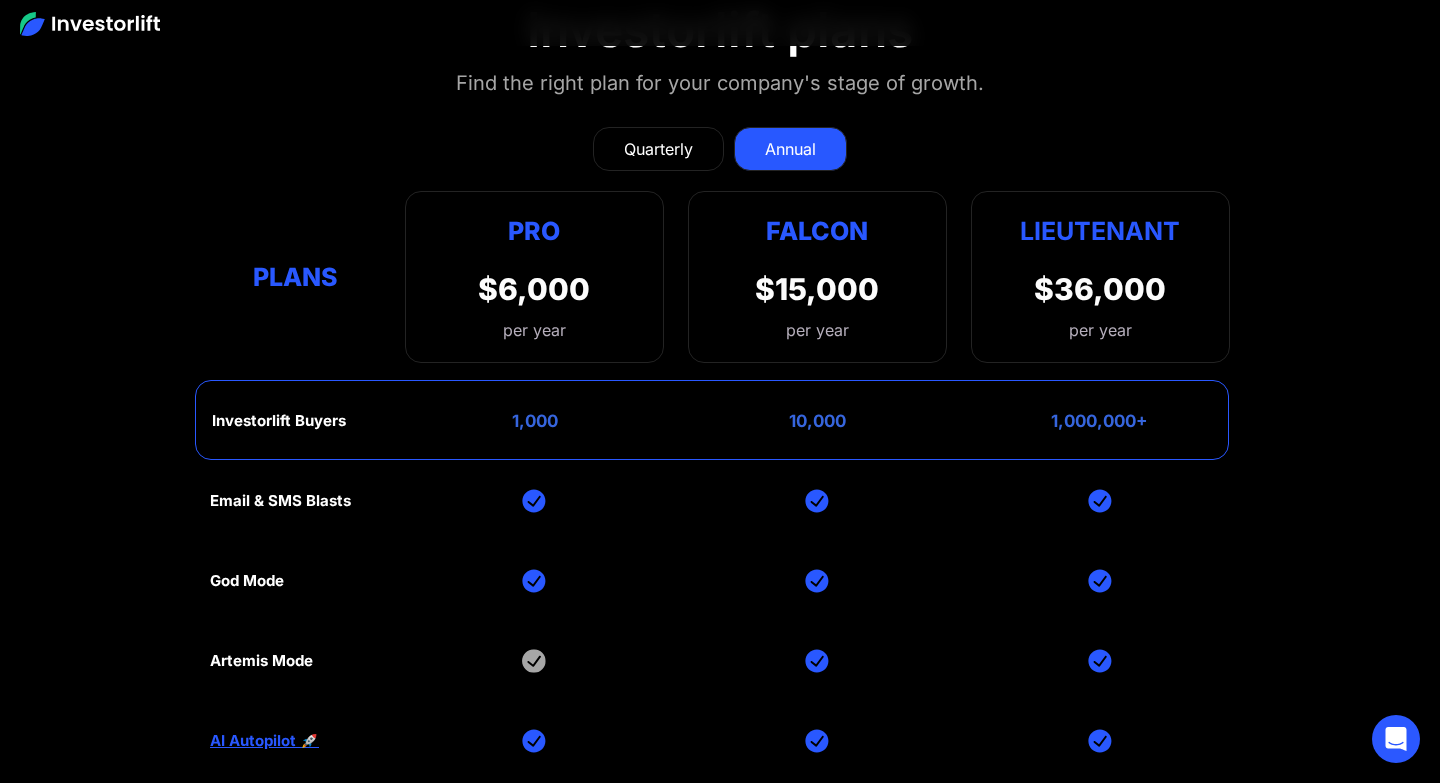 click on "per year" at bounding box center [1100, 330] 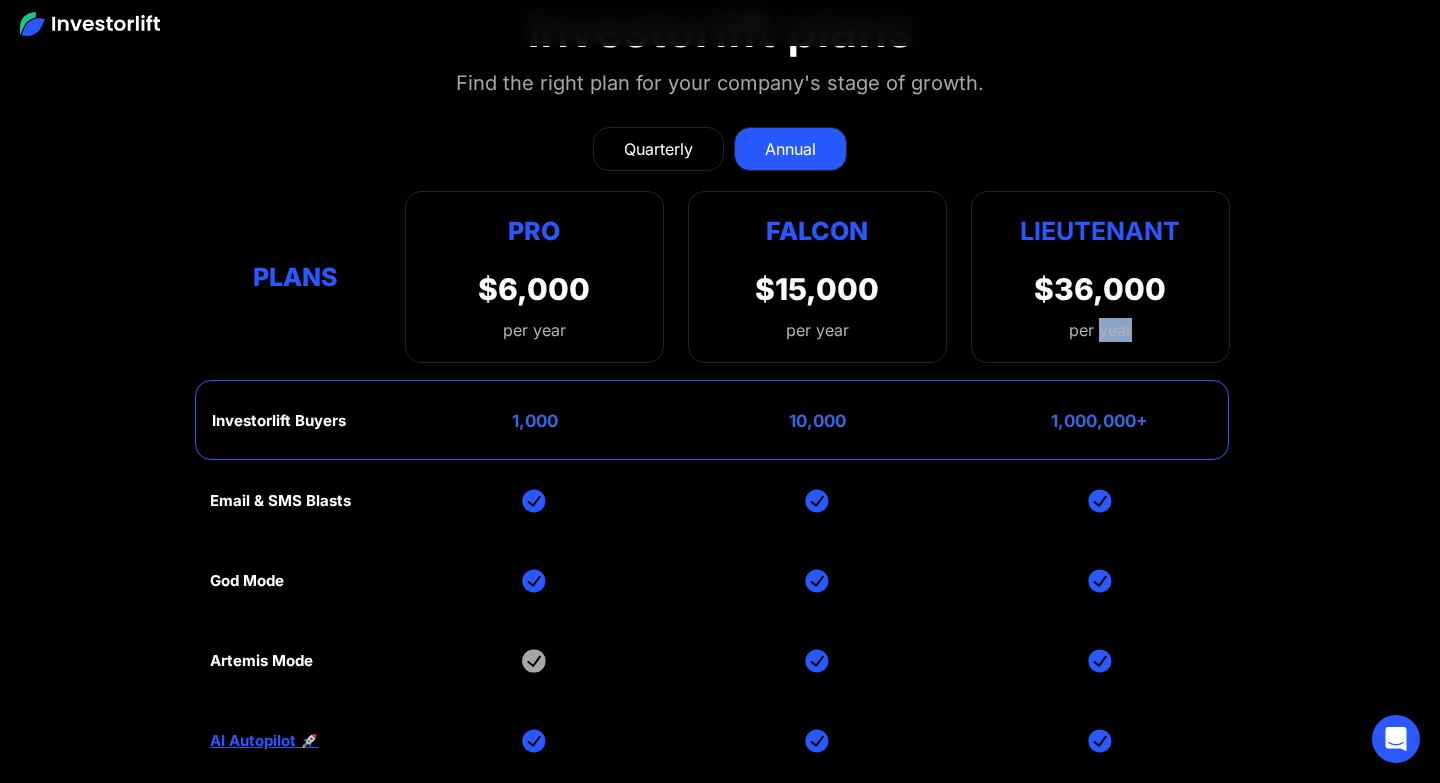 click on "per year" at bounding box center (1100, 330) 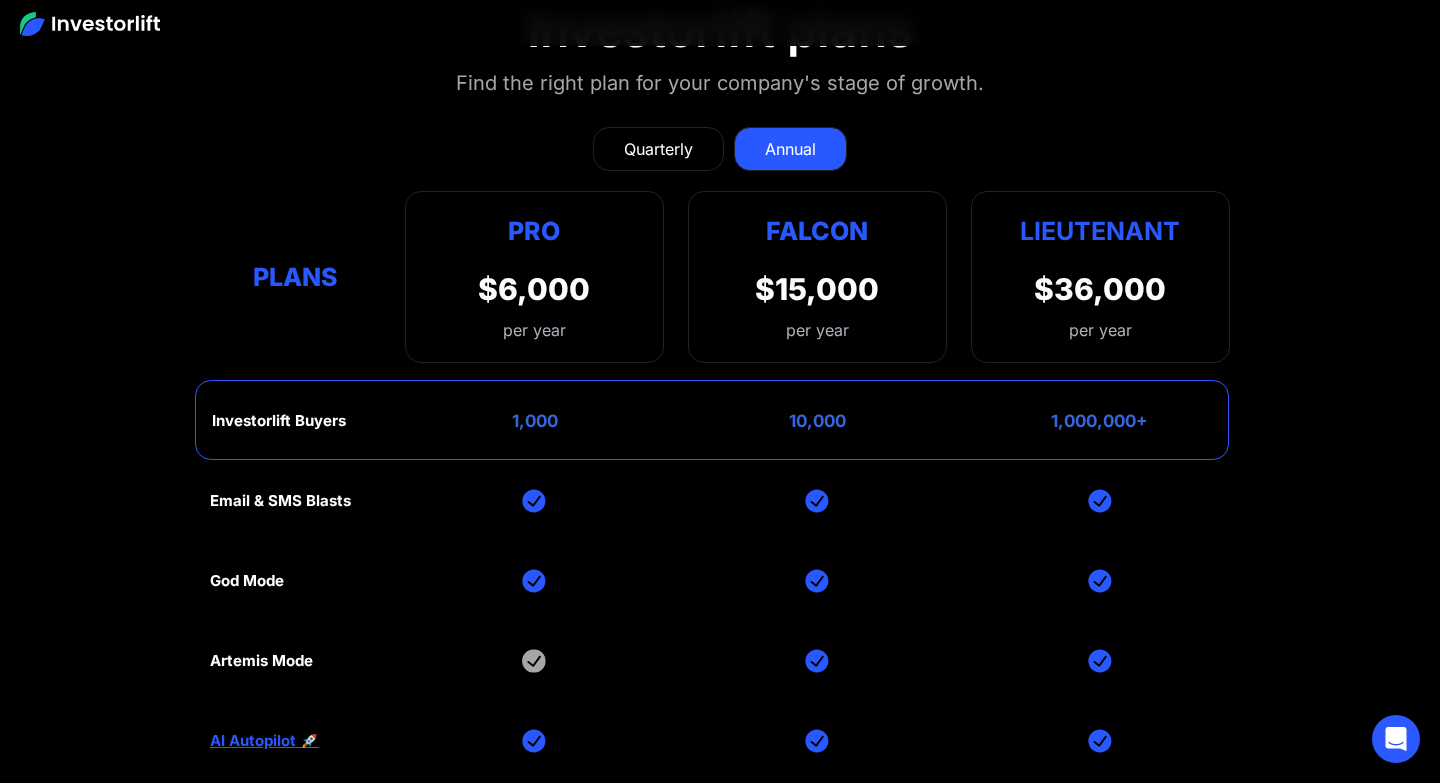 click on "1,000,000+" at bounding box center [1099, 421] 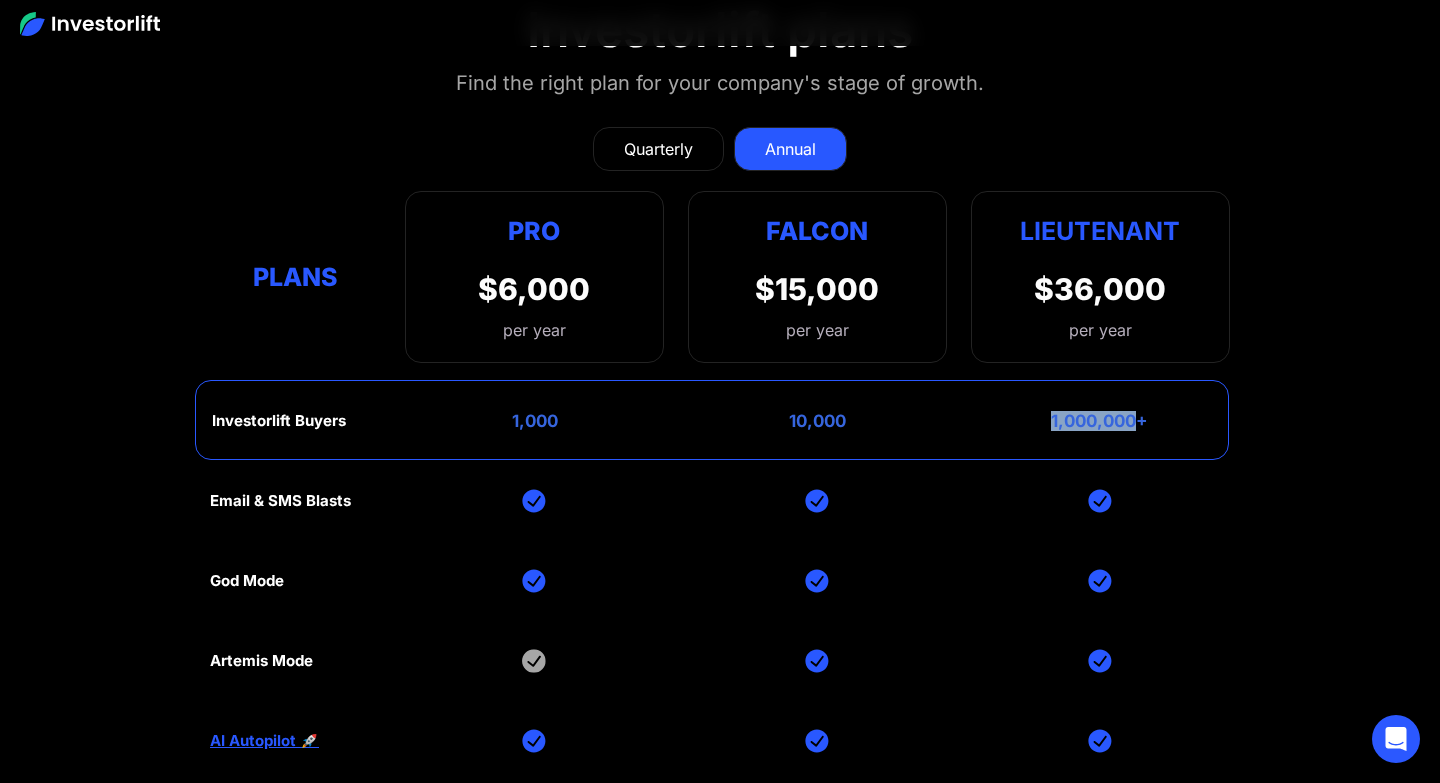 click on "1,000,000+" at bounding box center (1099, 421) 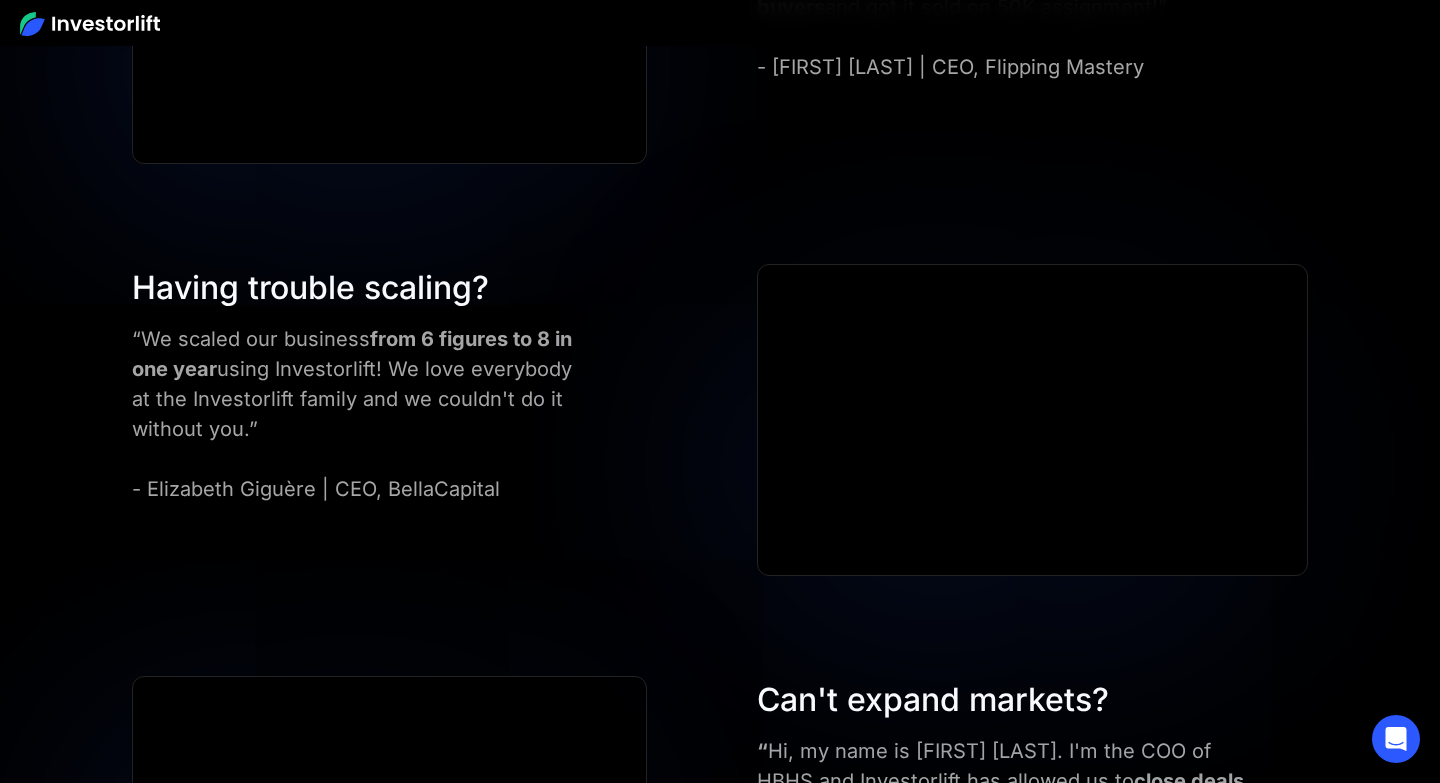 scroll, scrollTop: 5532, scrollLeft: 0, axis: vertical 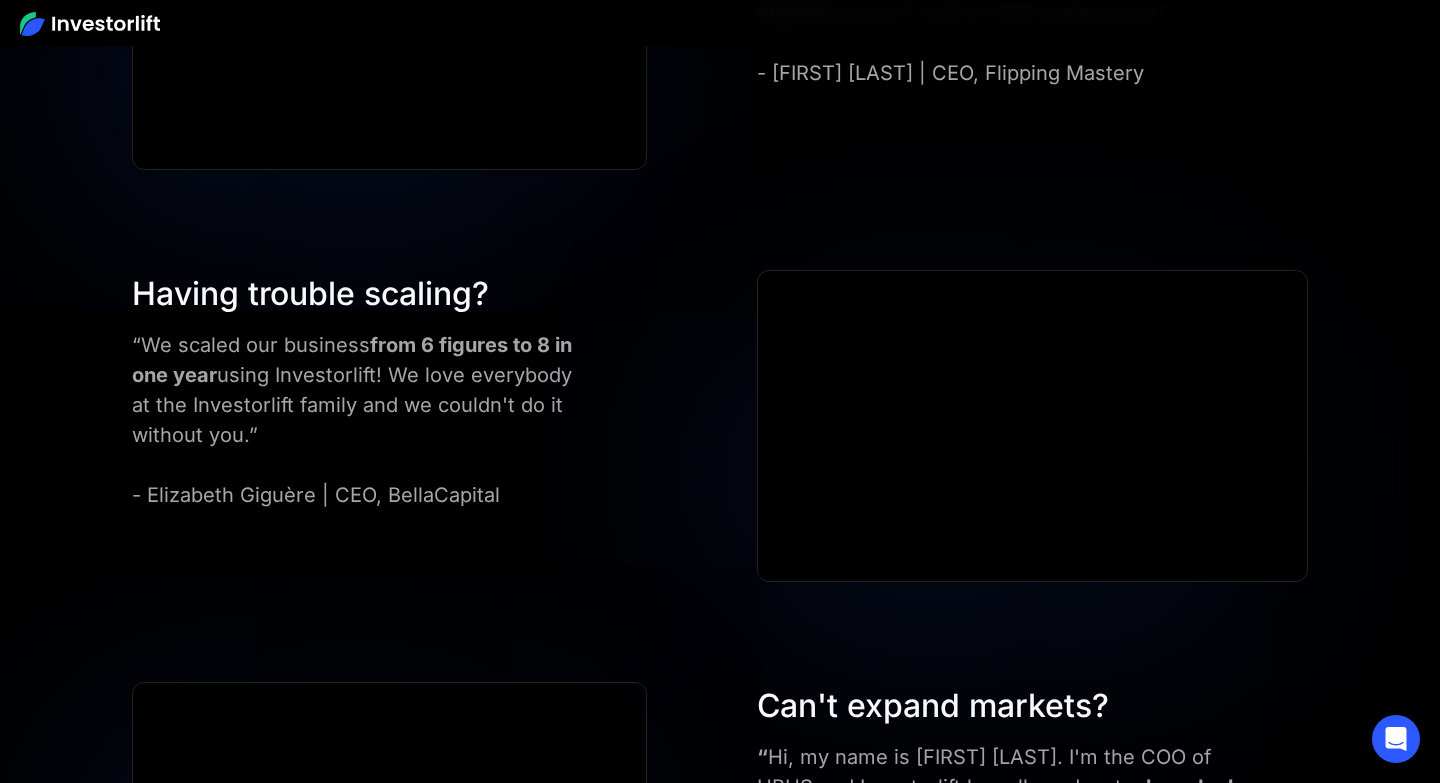 click on "Having trouble scaling?" at bounding box center [364, 294] 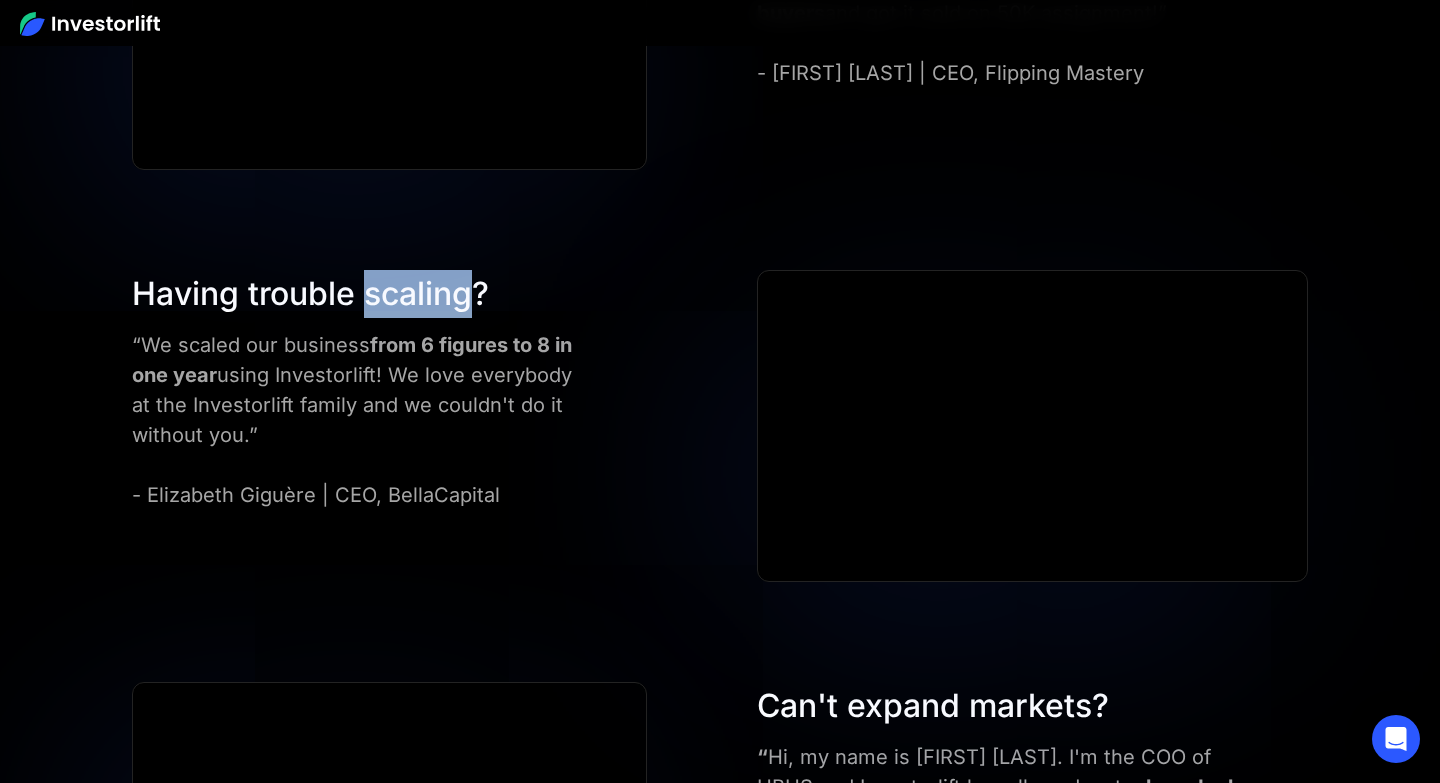 click on "Having trouble scaling?" at bounding box center (364, 294) 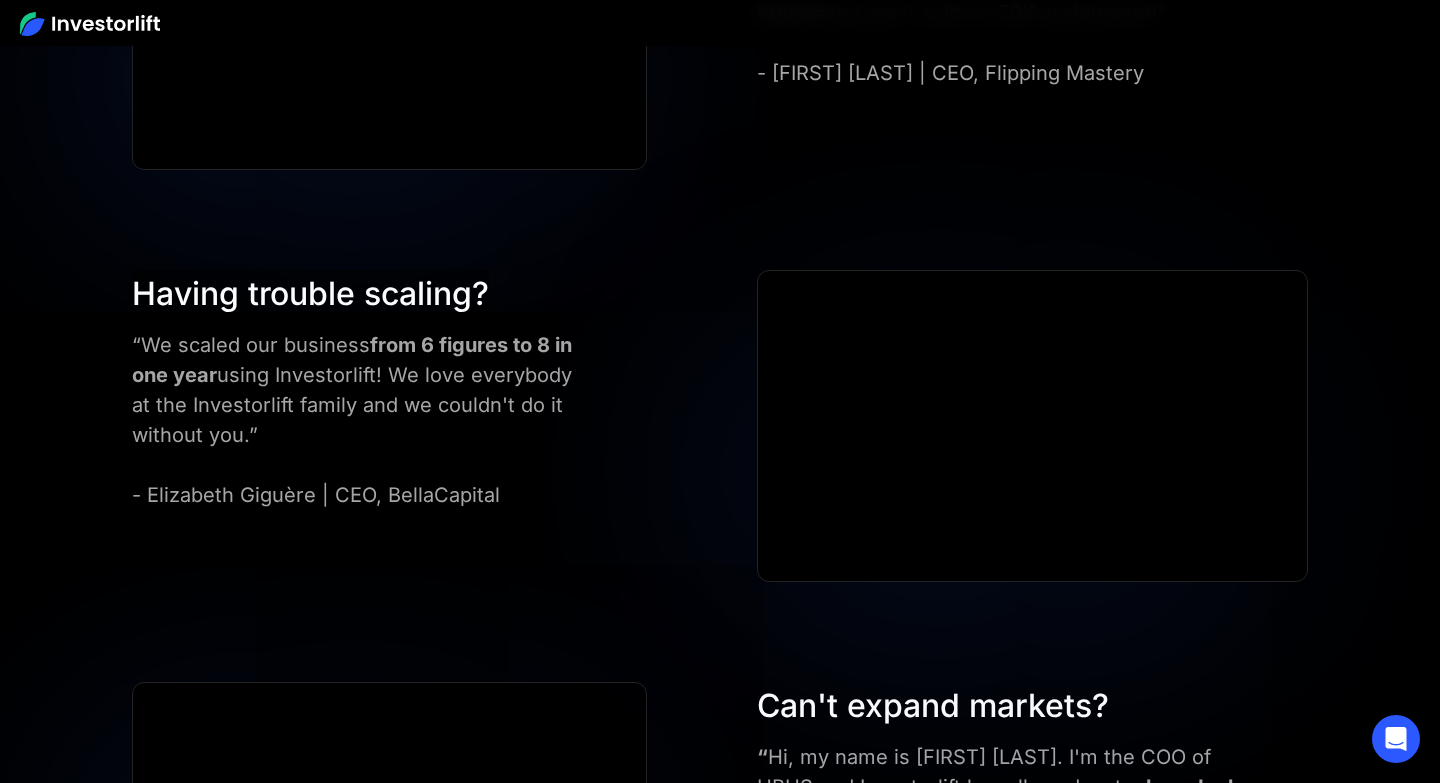 click on "Having trouble scaling?" at bounding box center (364, 294) 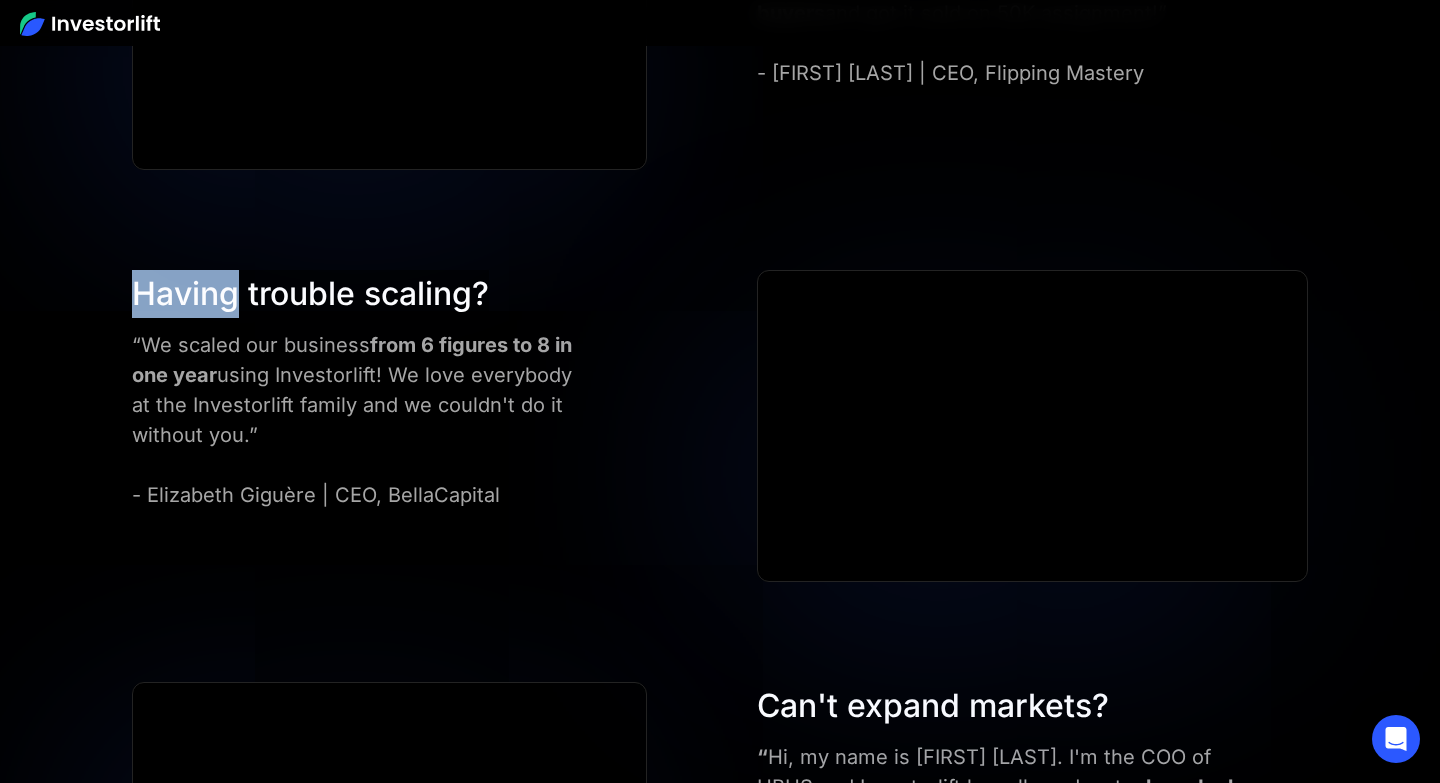 click on "Having trouble scaling?" at bounding box center [364, 294] 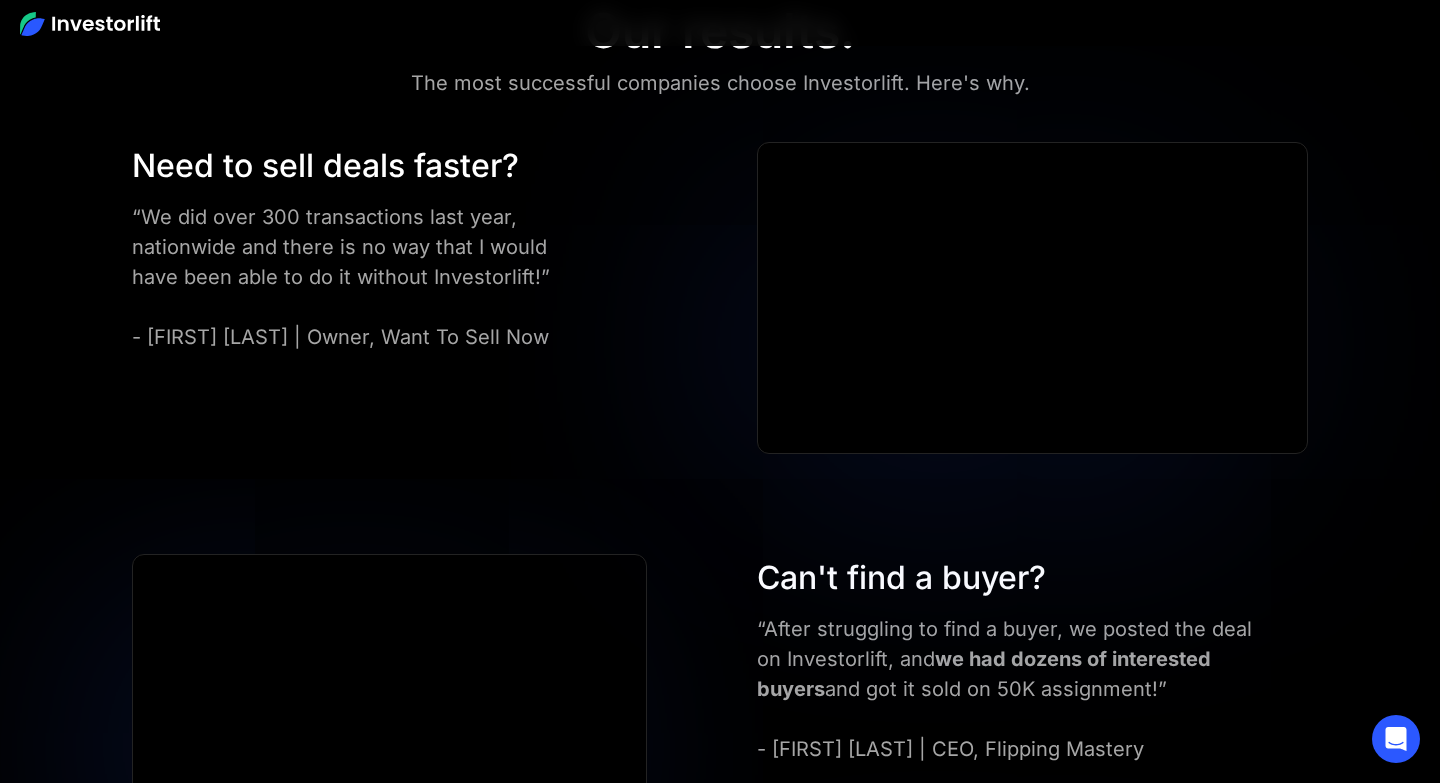 scroll, scrollTop: 4855, scrollLeft: 0, axis: vertical 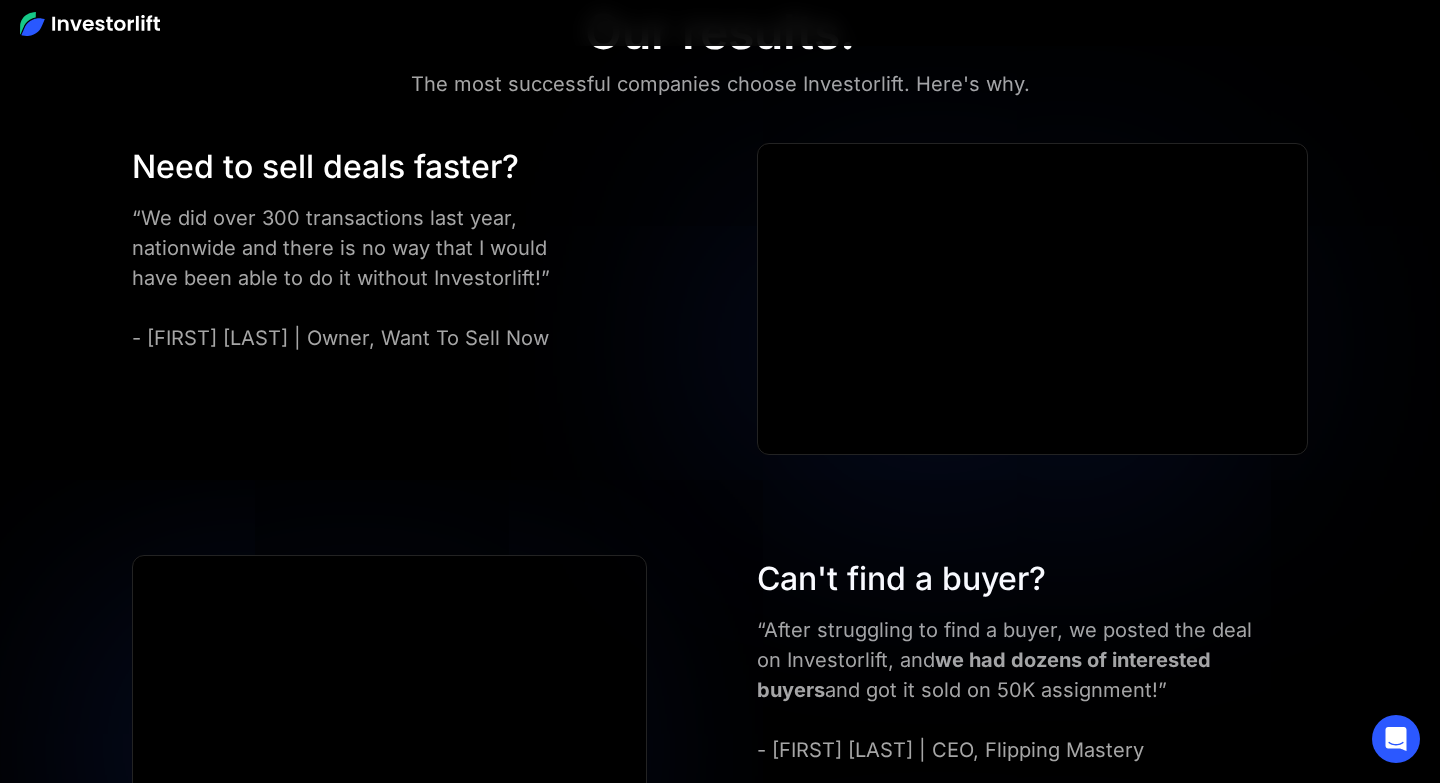 click on "Need to sell deals faster?" at bounding box center [364, 167] 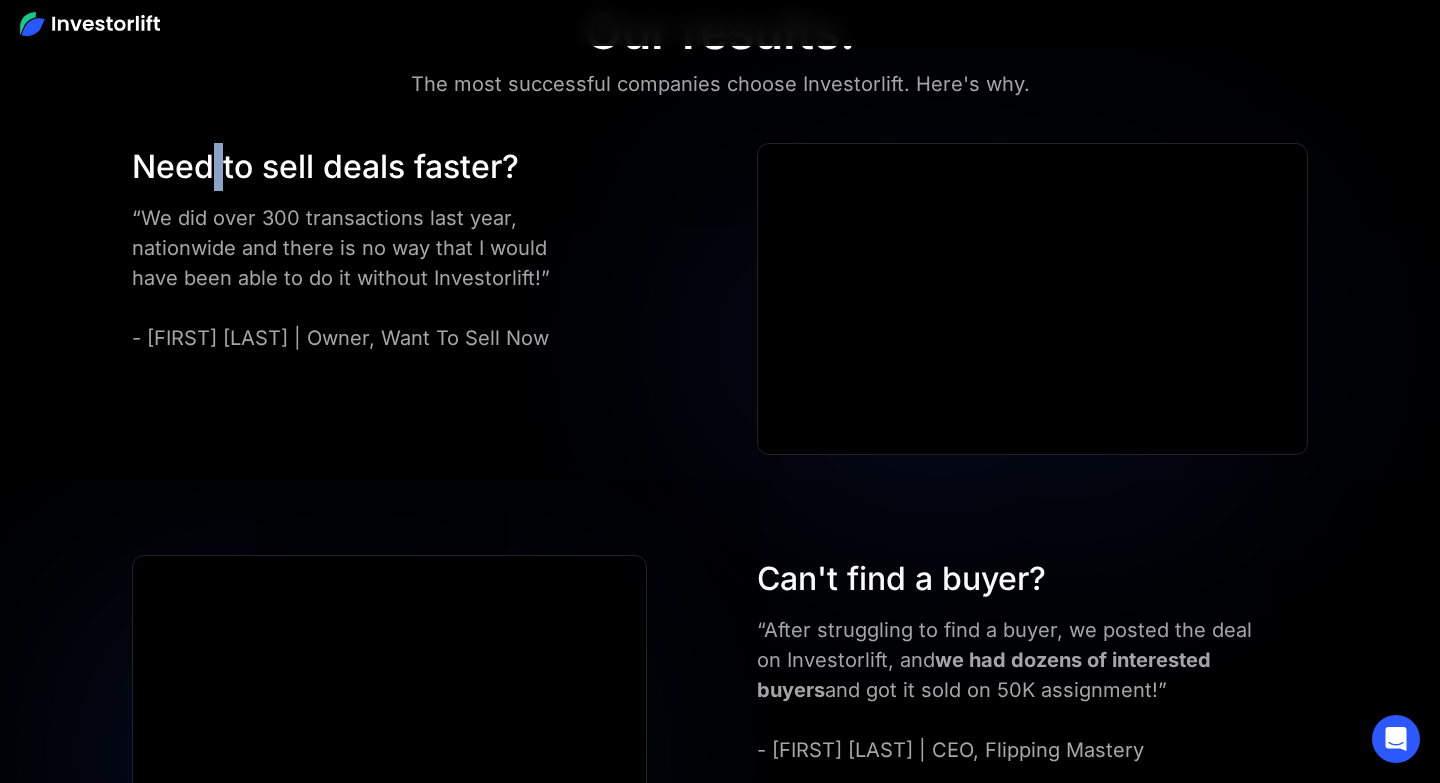 click on "Need to sell deals faster?" at bounding box center (364, 167) 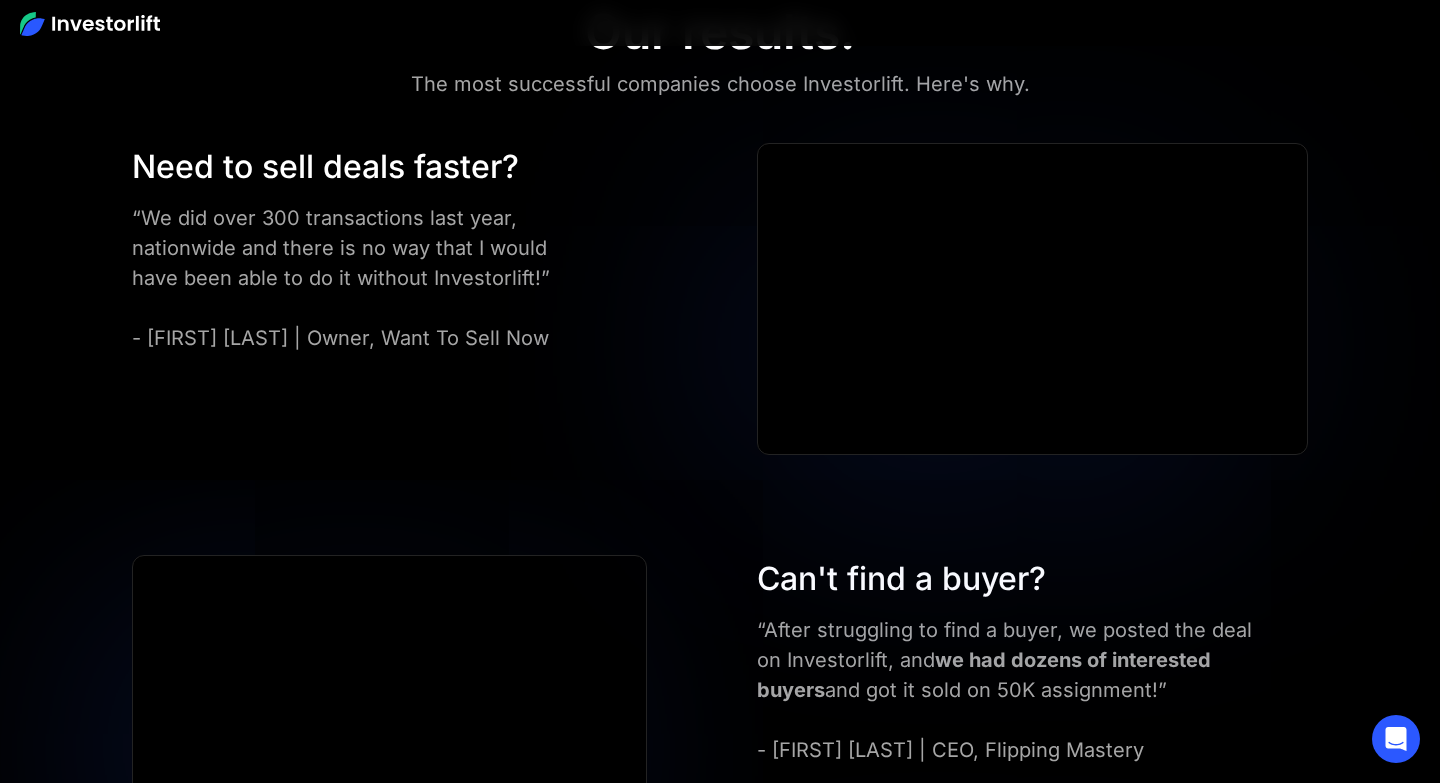 click on "Need to sell deals faster?" at bounding box center [364, 167] 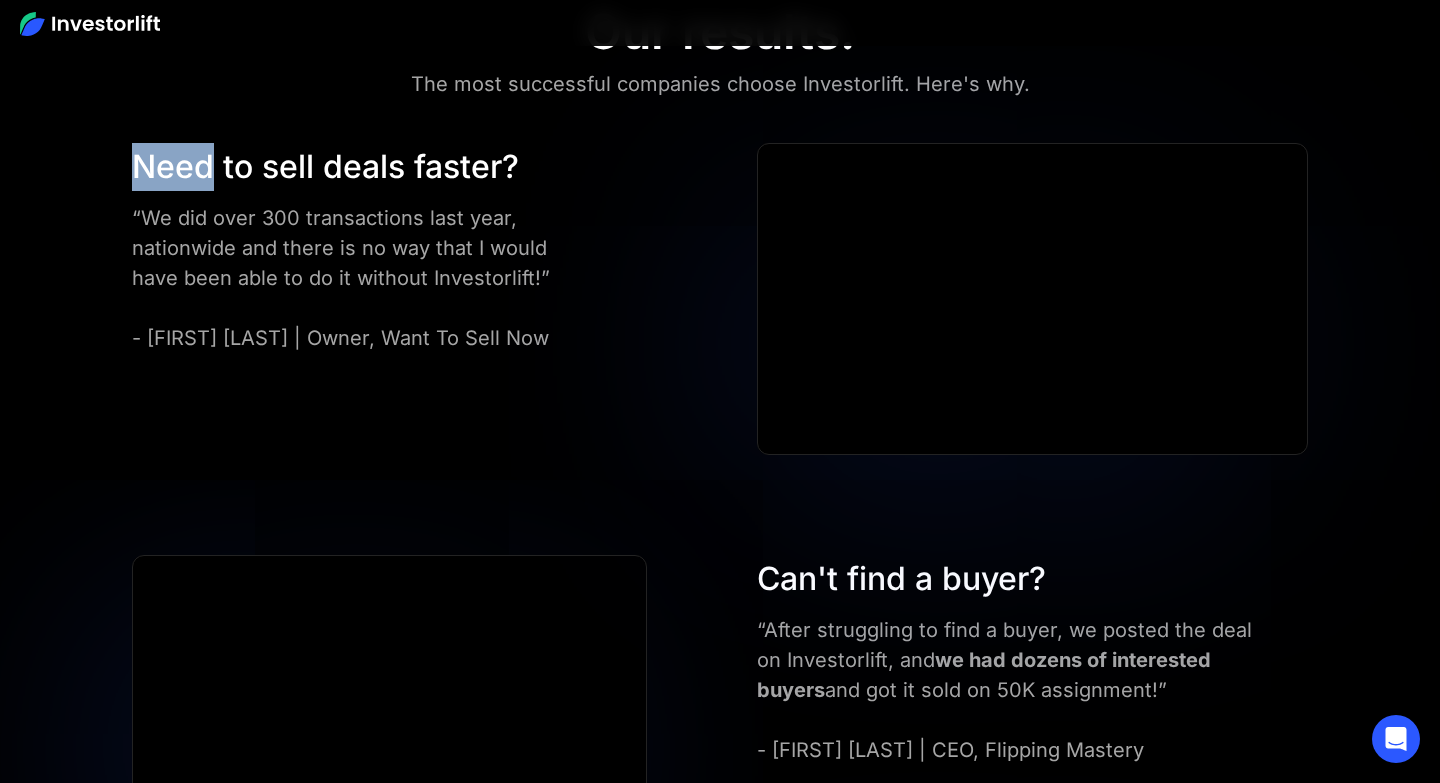 click on "Need to sell deals faster?" at bounding box center [364, 167] 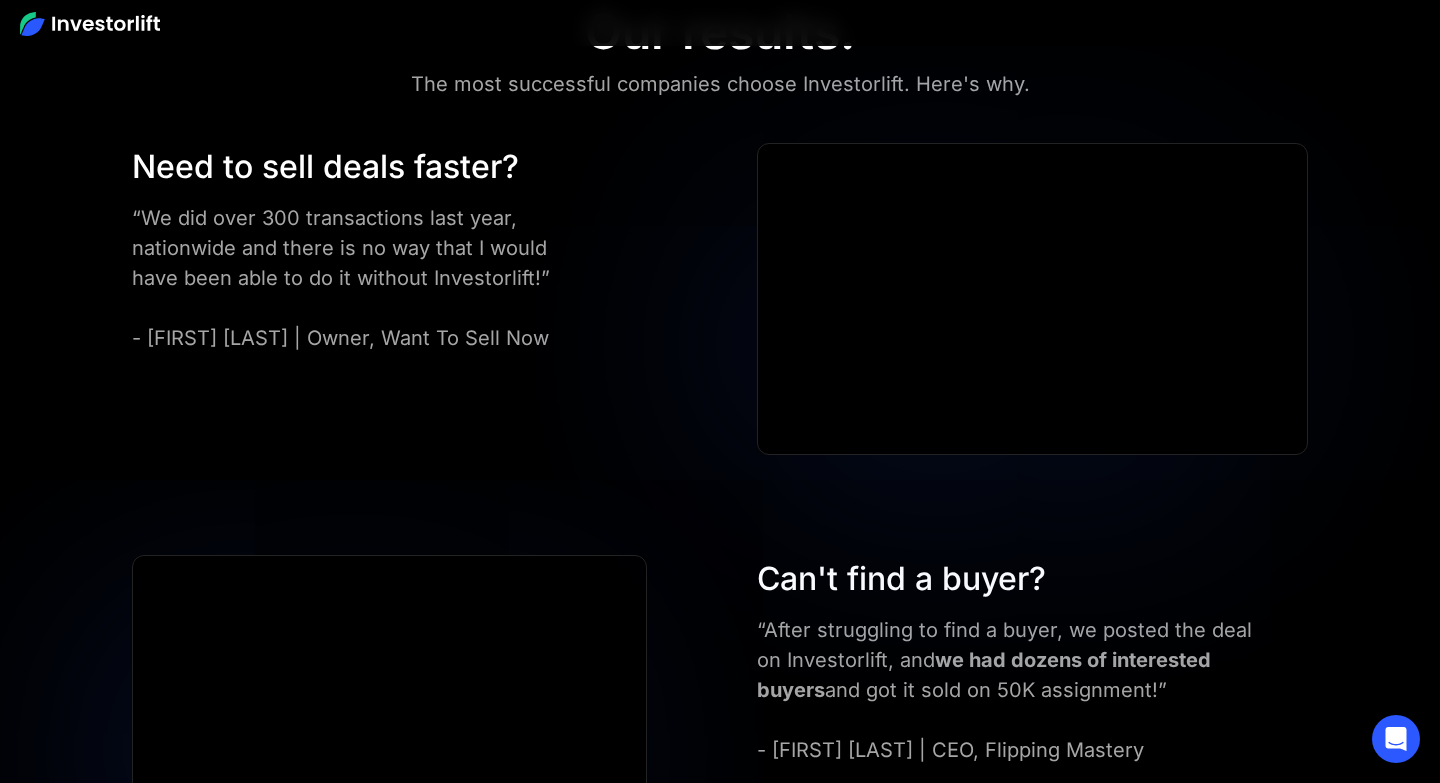 click on "Need to sell deals faster?" at bounding box center (364, 167) 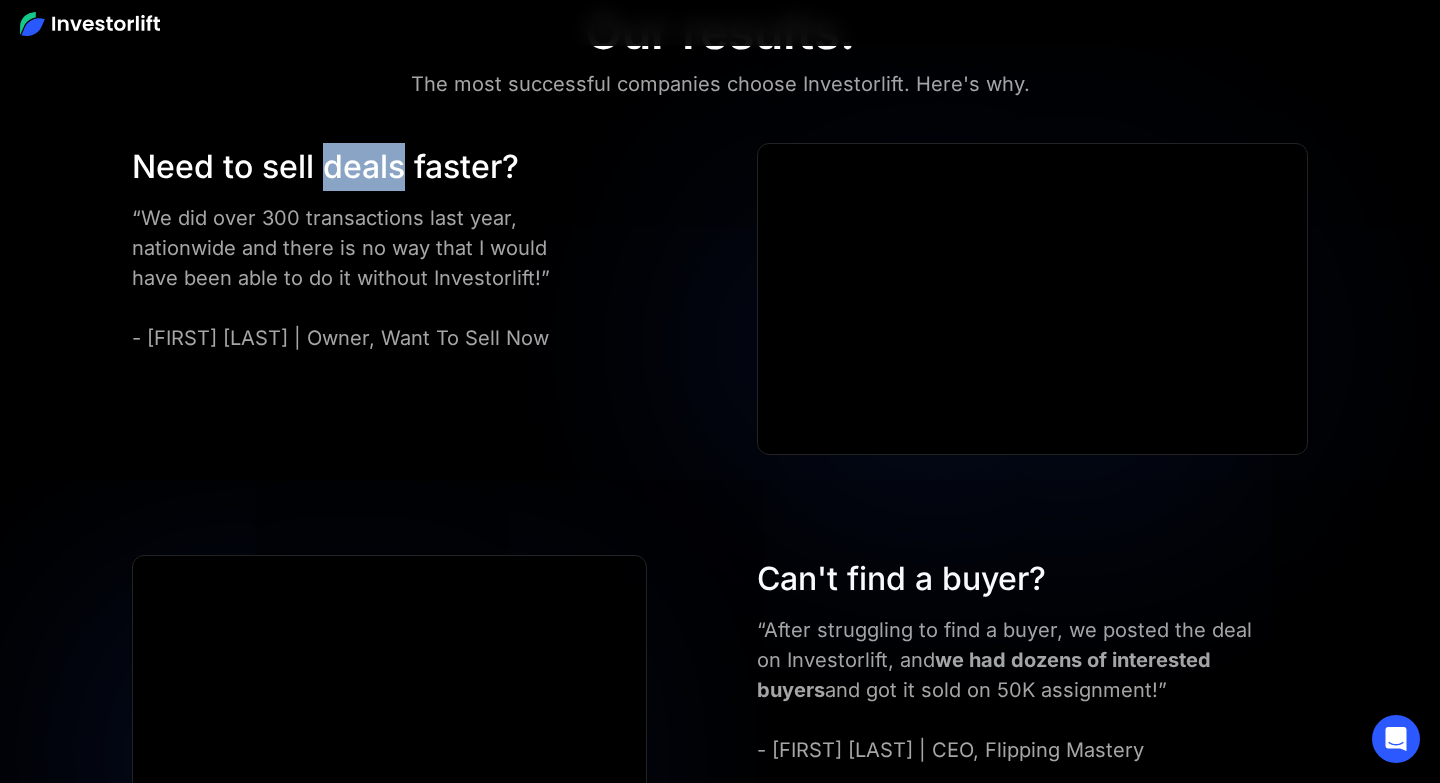 click on "Need to sell deals faster?" at bounding box center [364, 167] 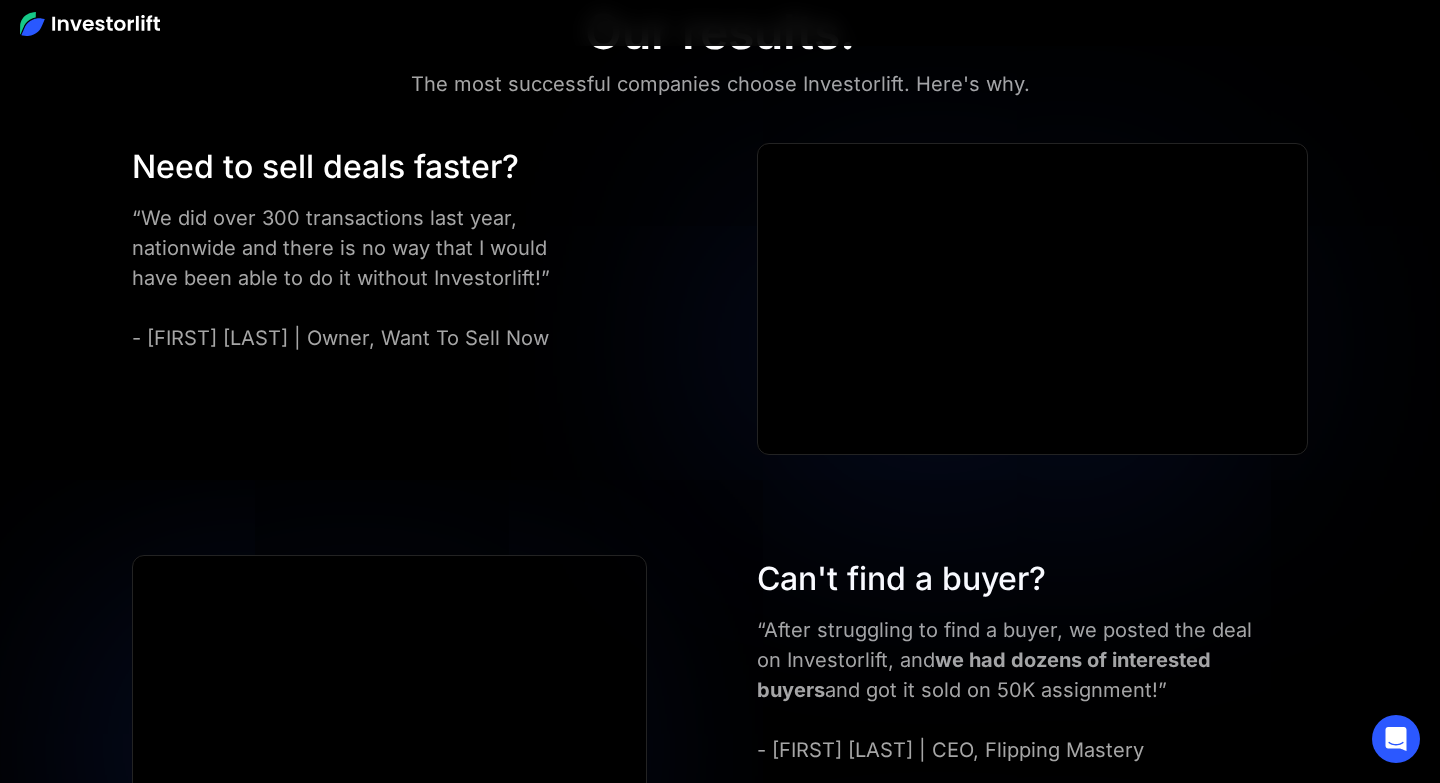 click on "Need to sell deals faster?" at bounding box center [364, 167] 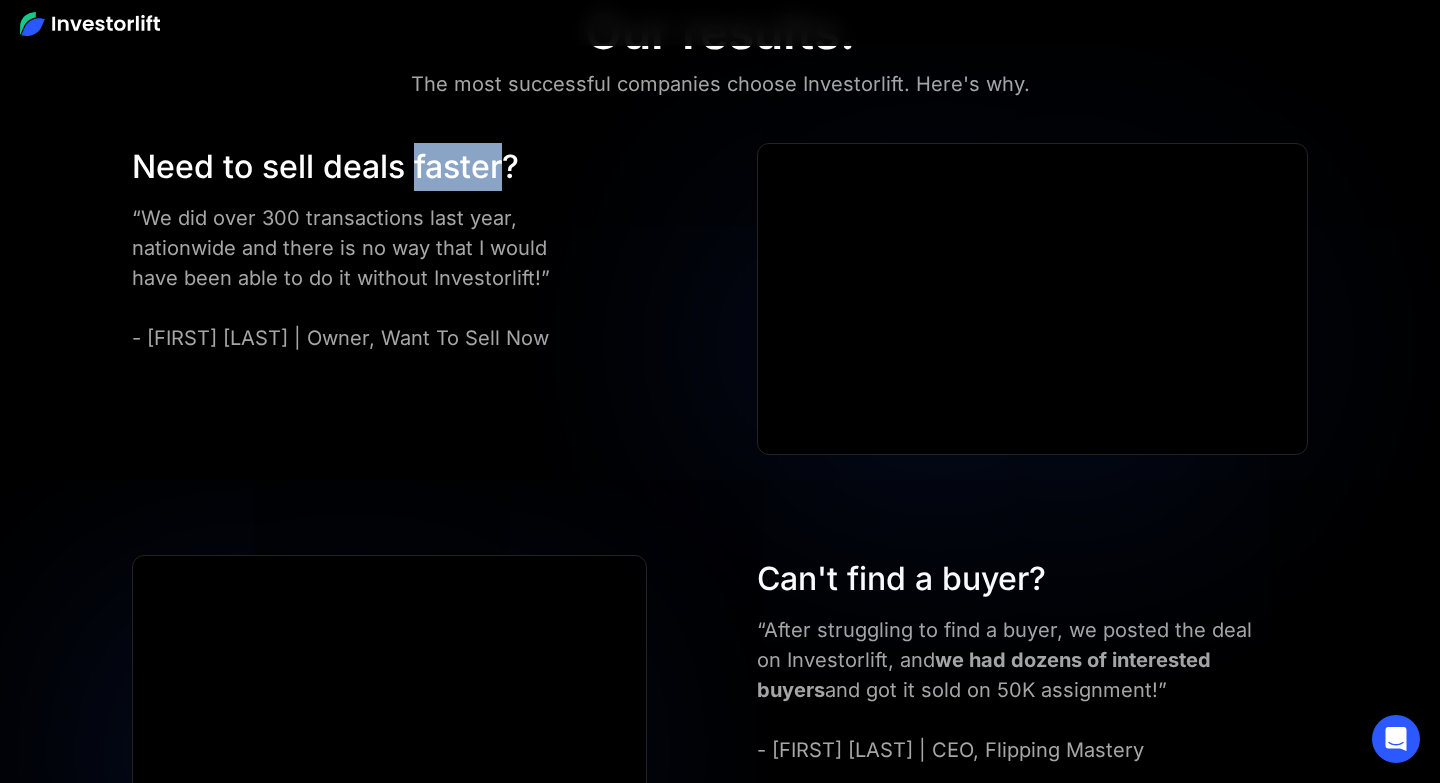 click on "Need to sell deals faster?" at bounding box center [364, 167] 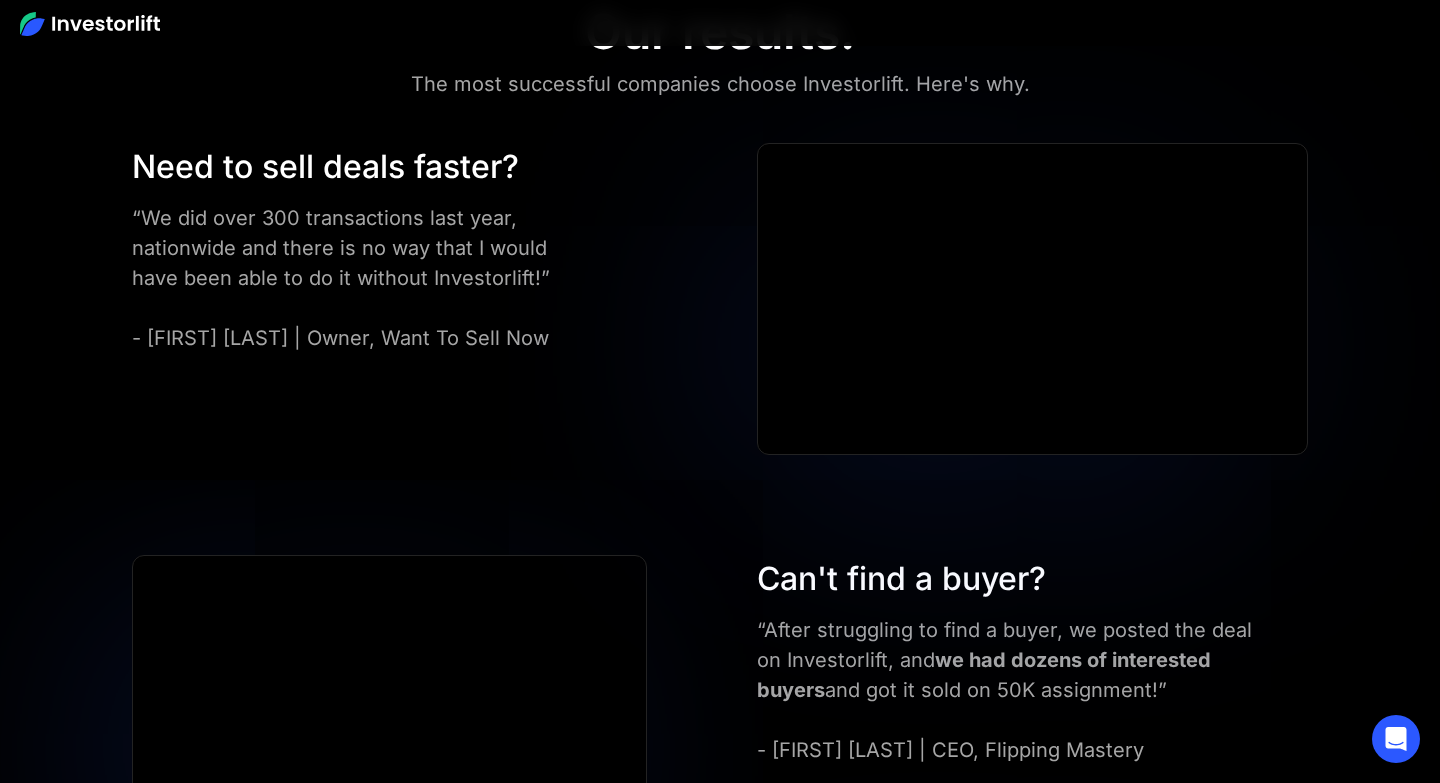 click on "“We did over 300 transactions last year, nationwide and there is no way that I would have been able to do it without Investorlift!” - Nick Perry | Owner, Want To Sell Now" at bounding box center [364, 278] 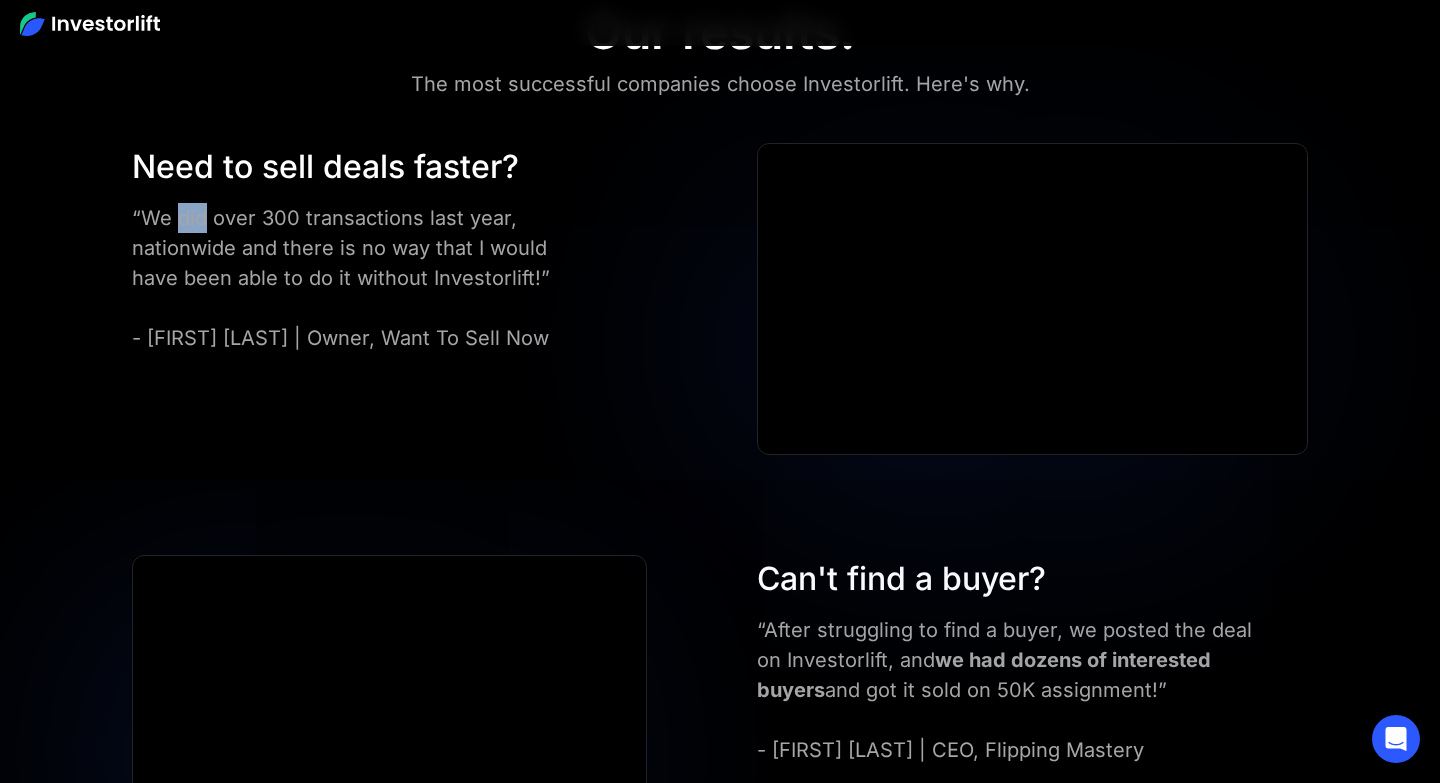 click on "“We did over 300 transactions last year, nationwide and there is no way that I would have been able to do it without Investorlift!” - Nick Perry | Owner, Want To Sell Now" at bounding box center [364, 278] 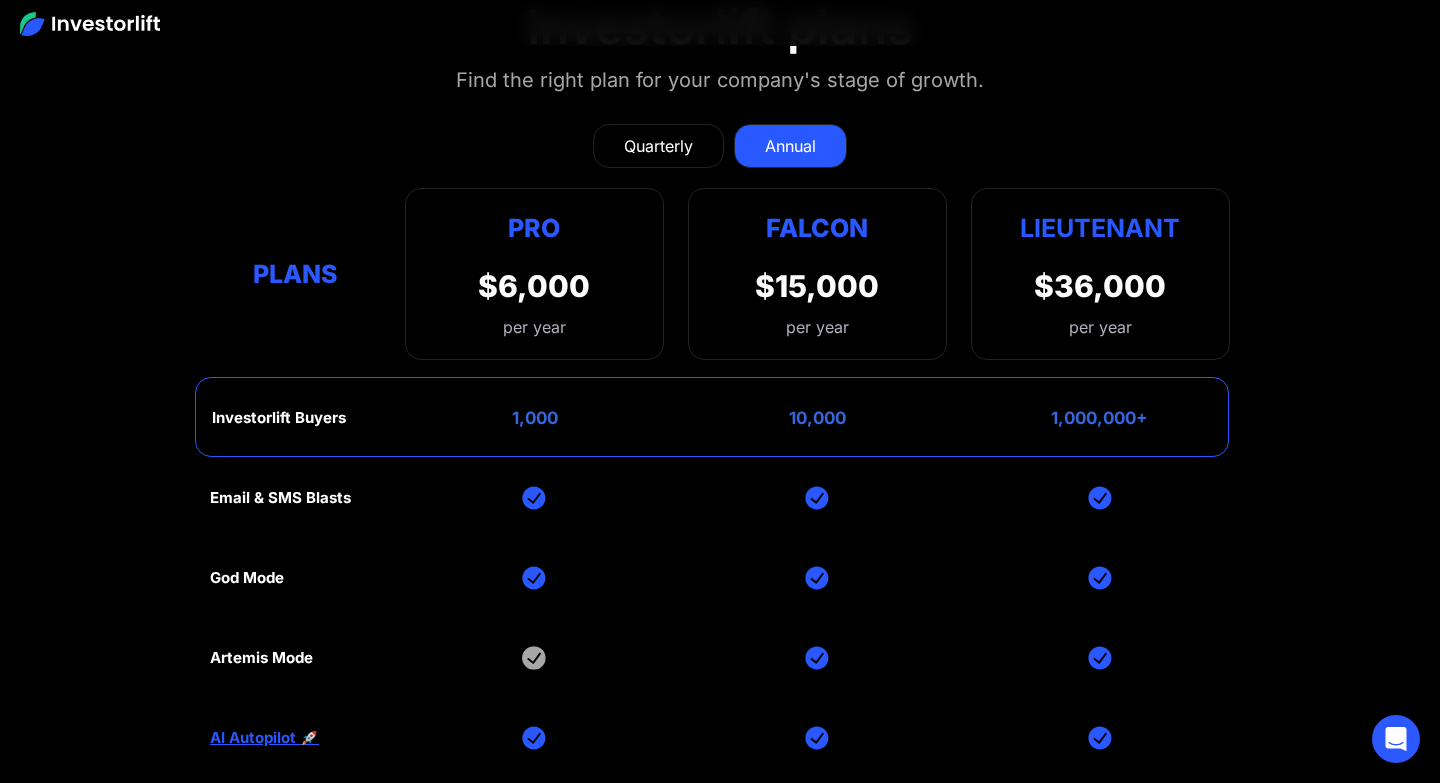 scroll, scrollTop: 8198, scrollLeft: 0, axis: vertical 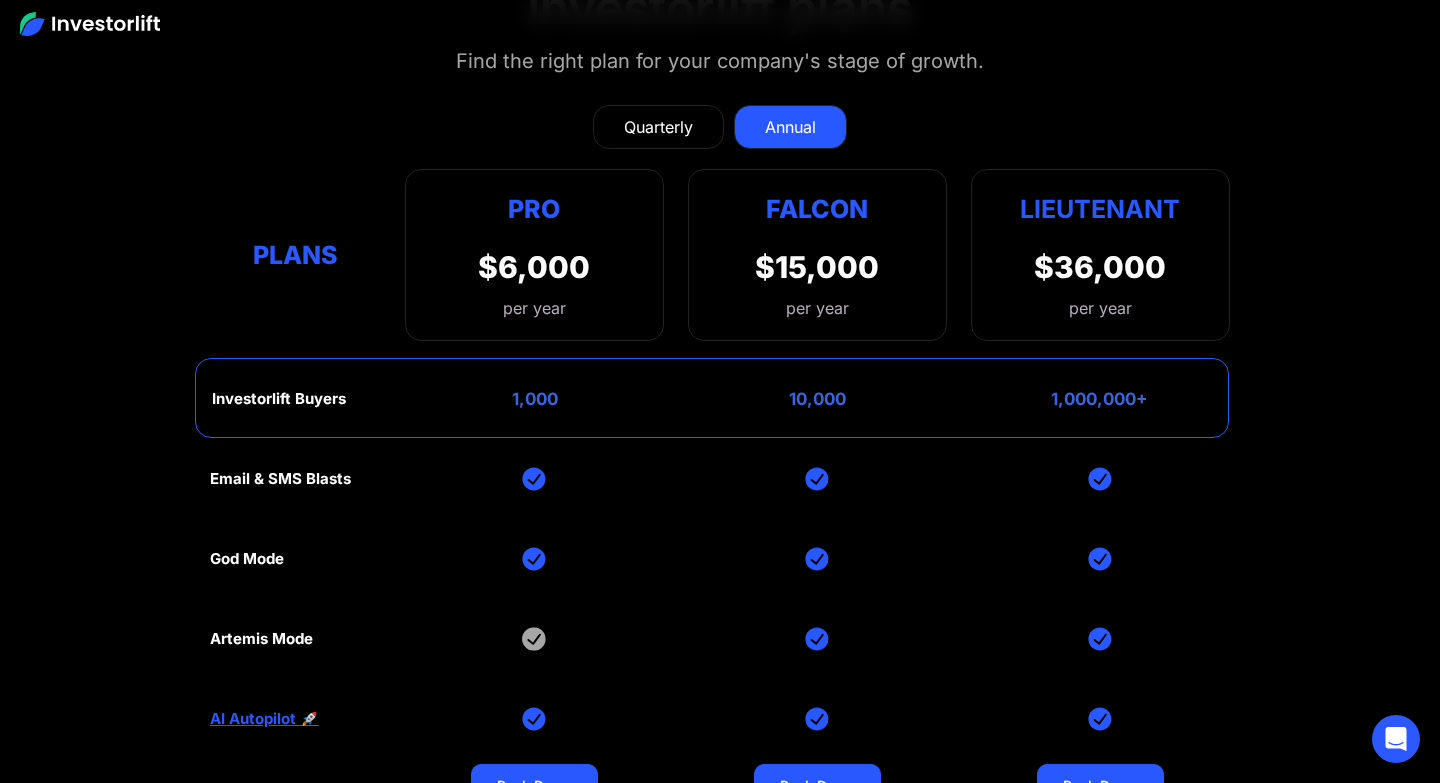 click on "1,000,000+" at bounding box center (1099, 399) 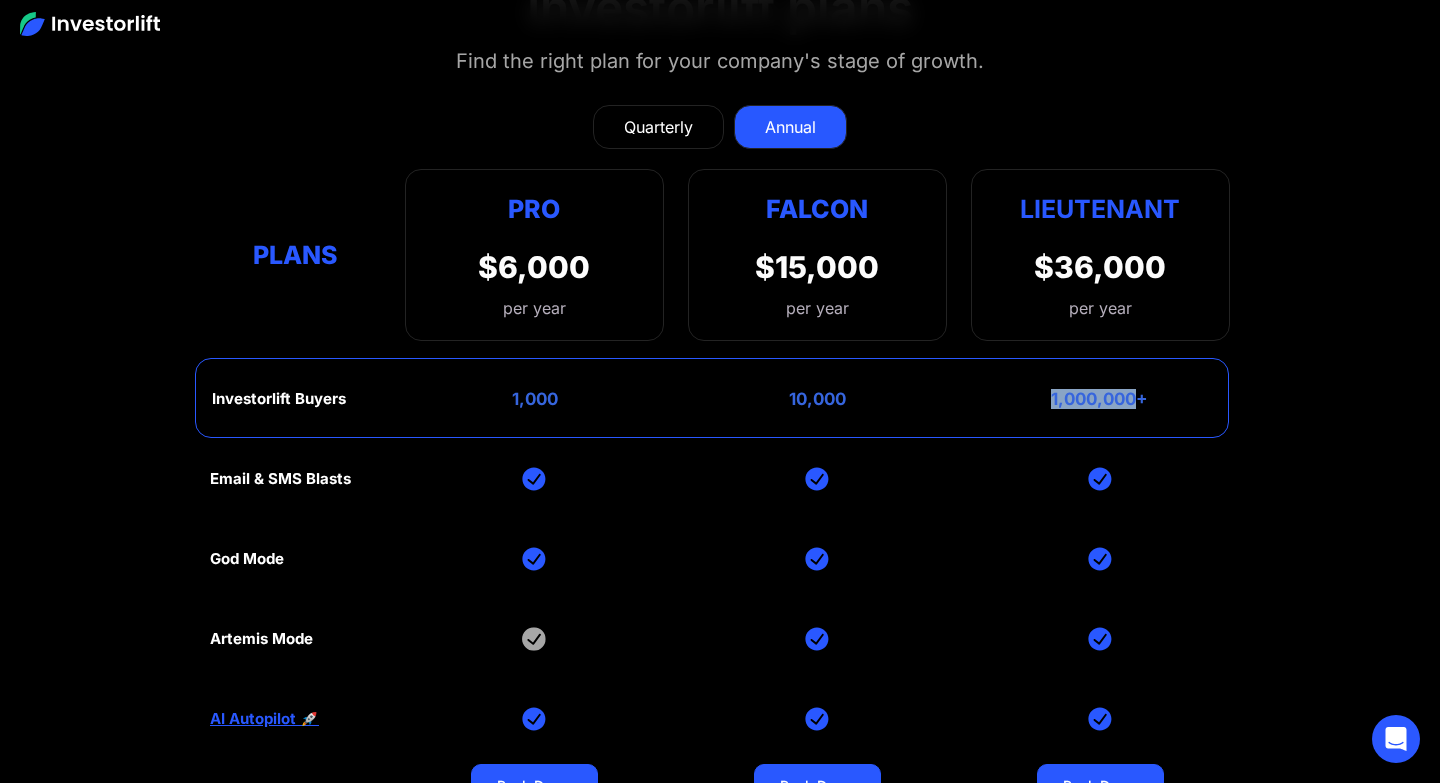 click on "1,000,000+" at bounding box center [1099, 399] 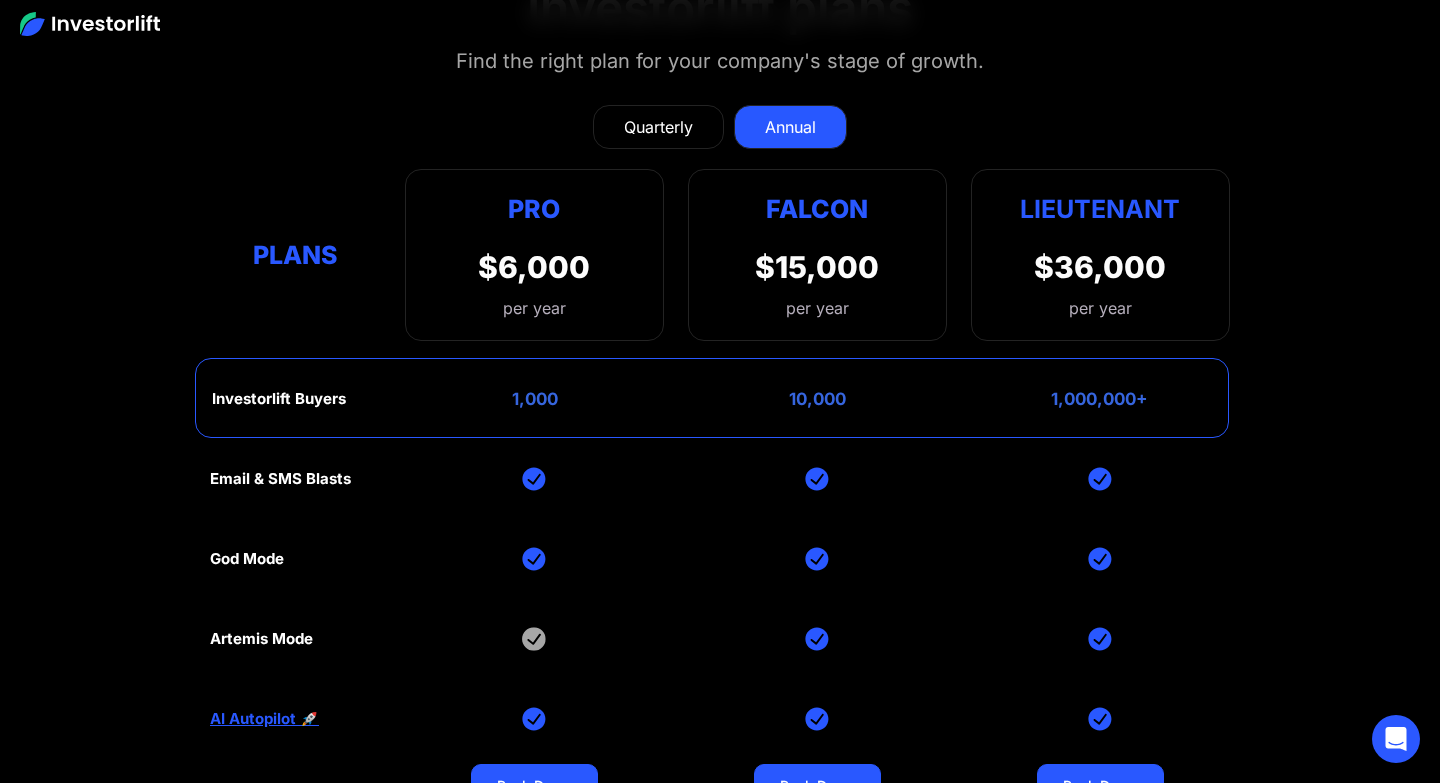 click on "$36,000" at bounding box center [1100, 267] 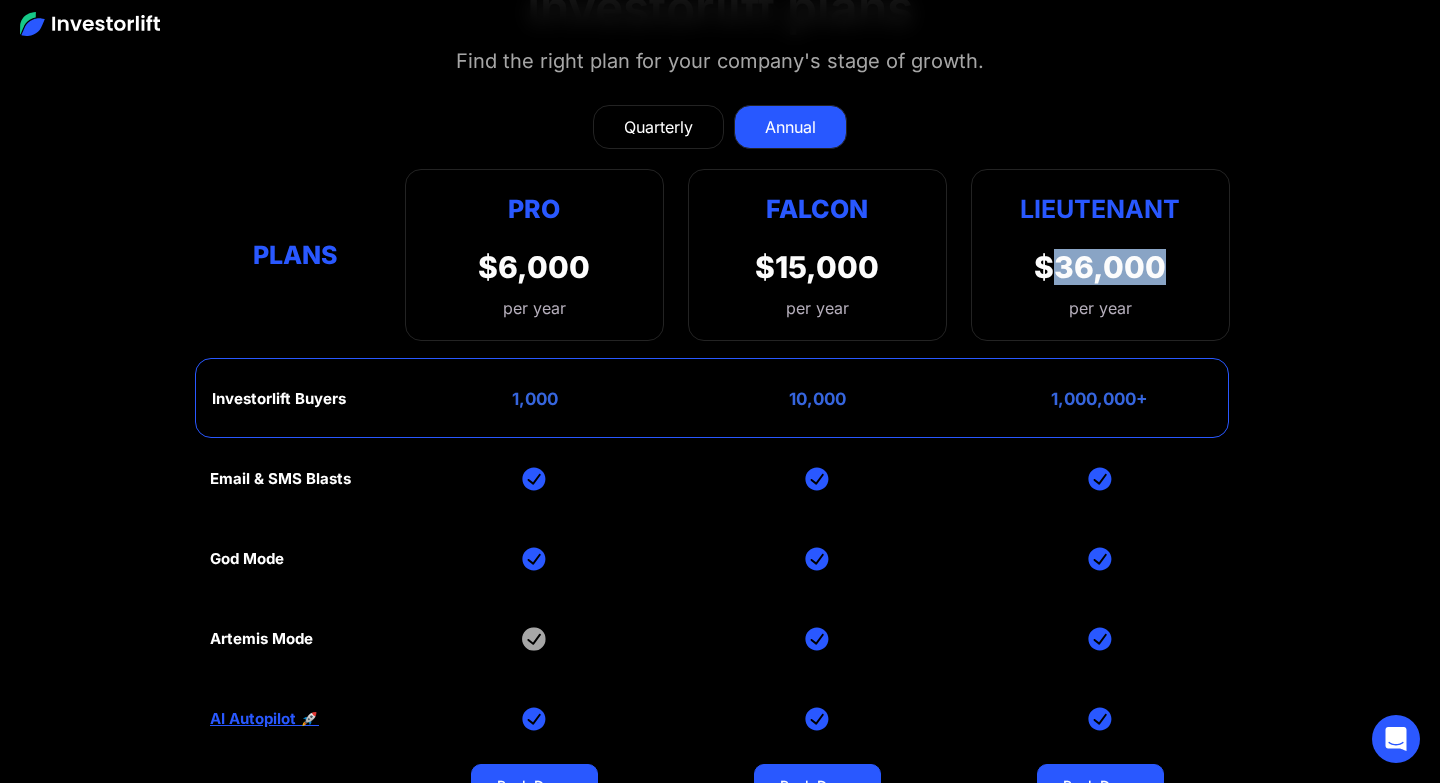 click on "$36,000" at bounding box center (1100, 267) 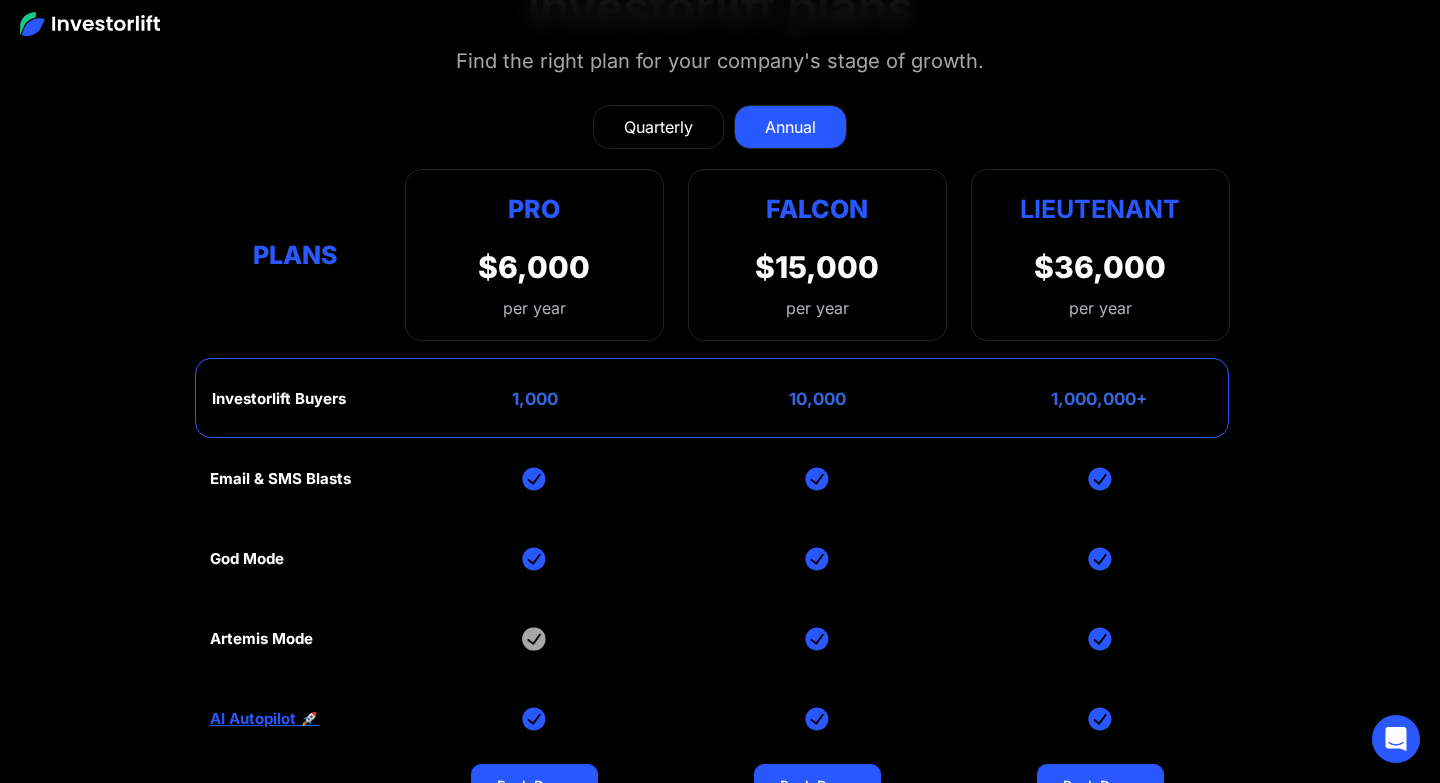 click on "per year" at bounding box center [1100, 308] 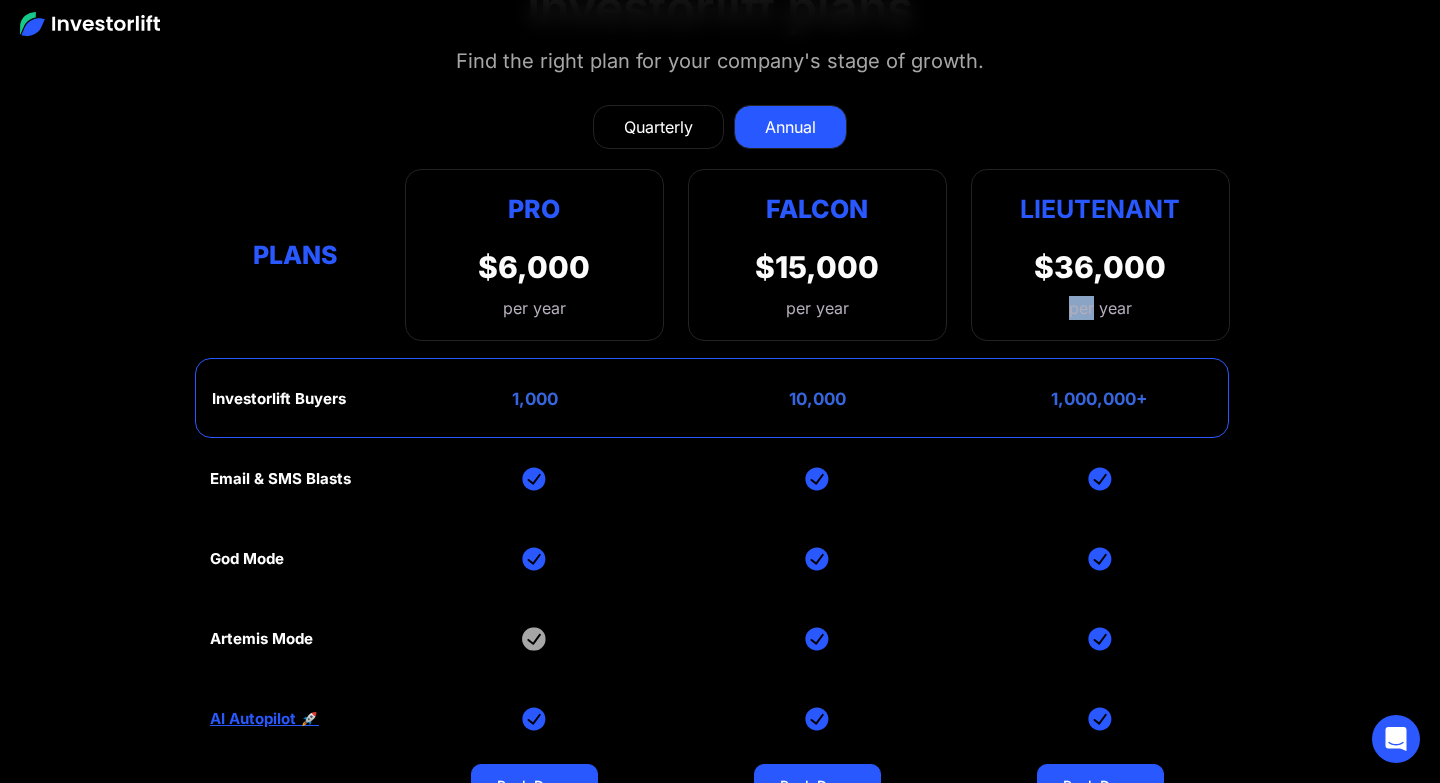 click on "per year" at bounding box center (1100, 308) 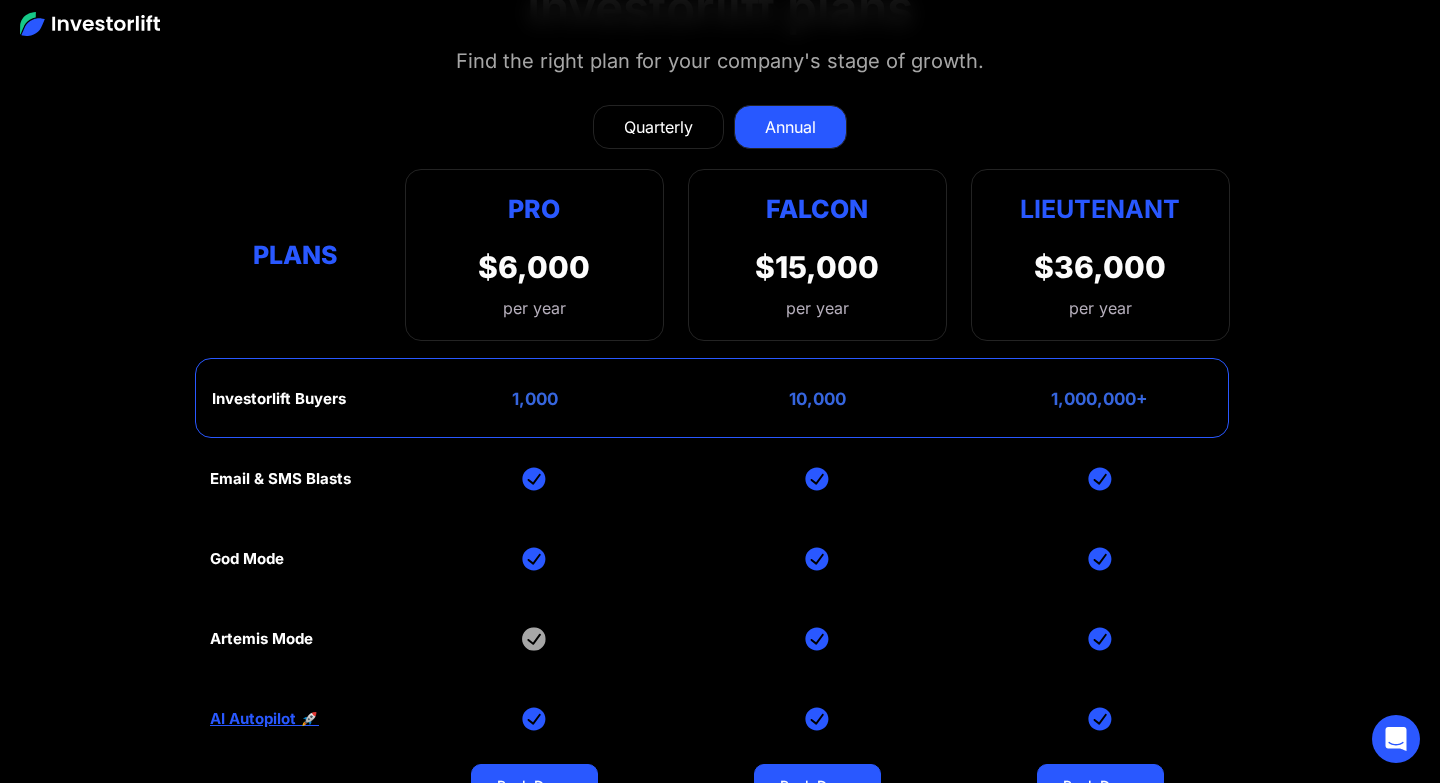 click on "per year" at bounding box center [1100, 308] 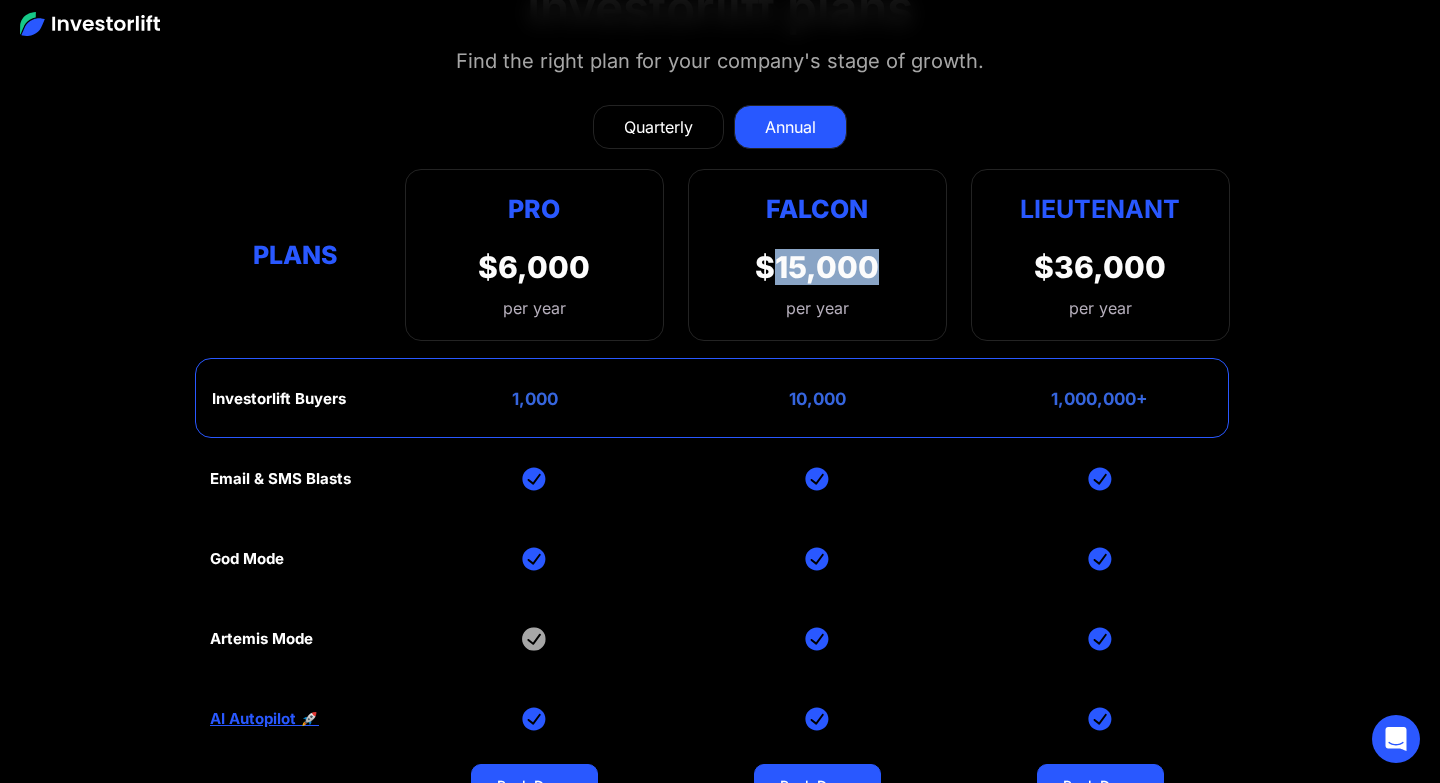 click on "$15,000" at bounding box center [817, 267] 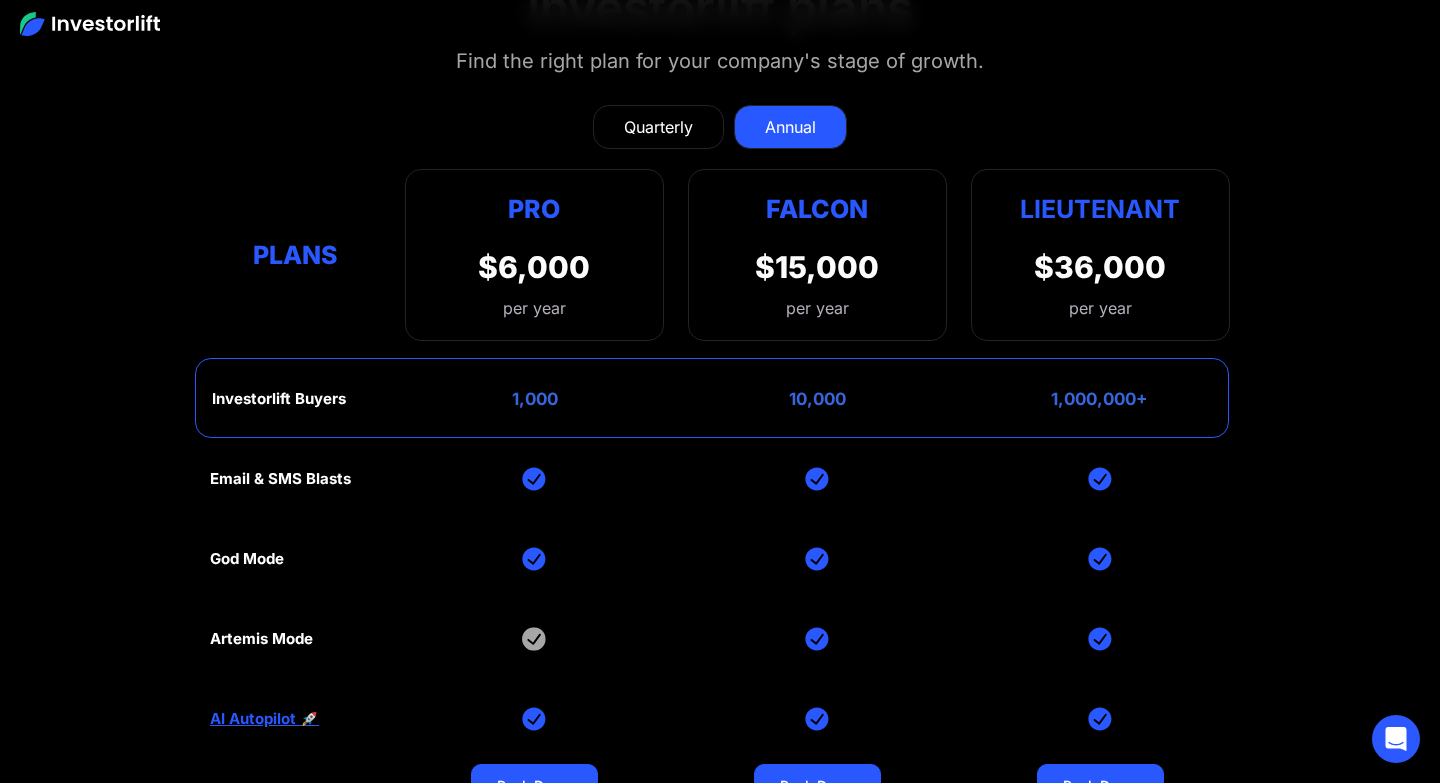 click on "per year" at bounding box center [817, 308] 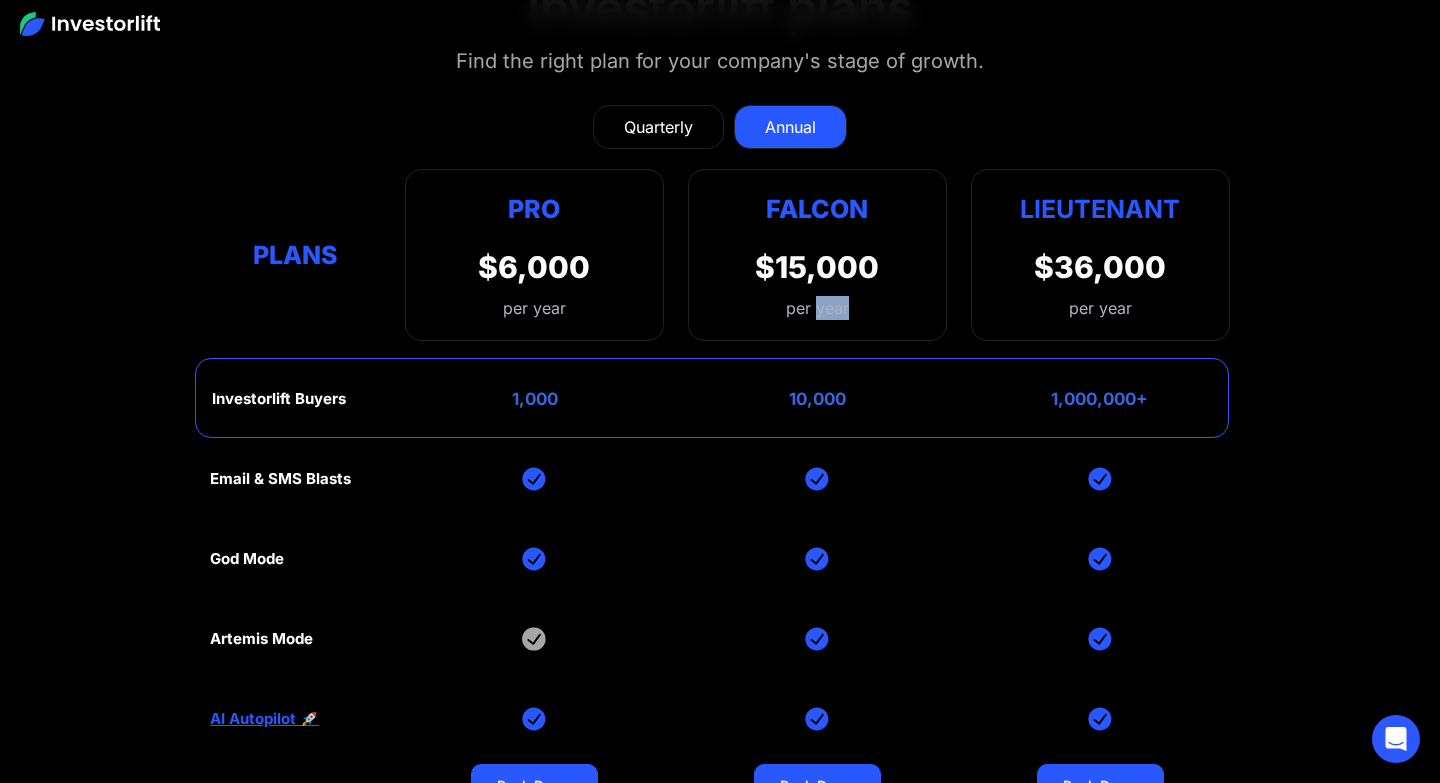 click on "per year" at bounding box center (817, 308) 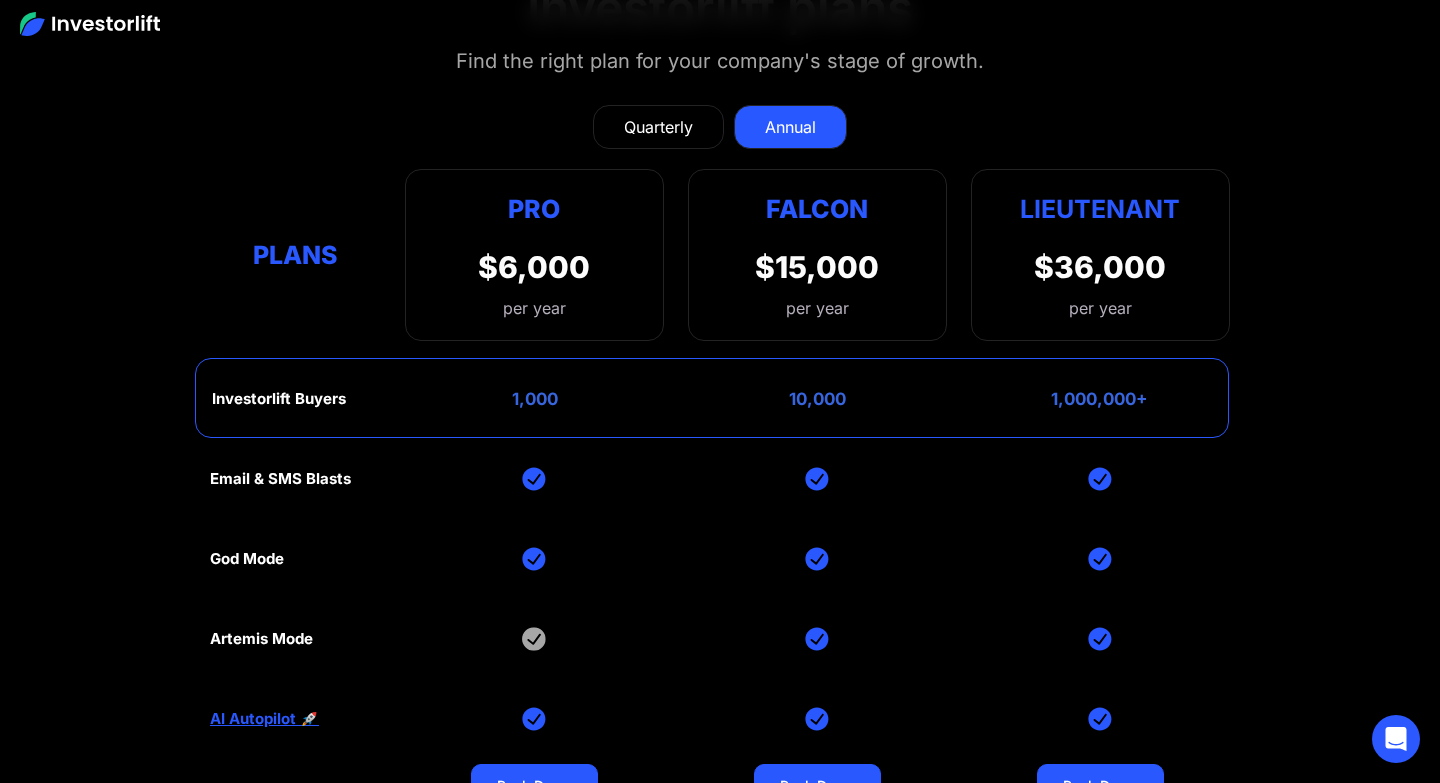 click on "per year" at bounding box center [817, 308] 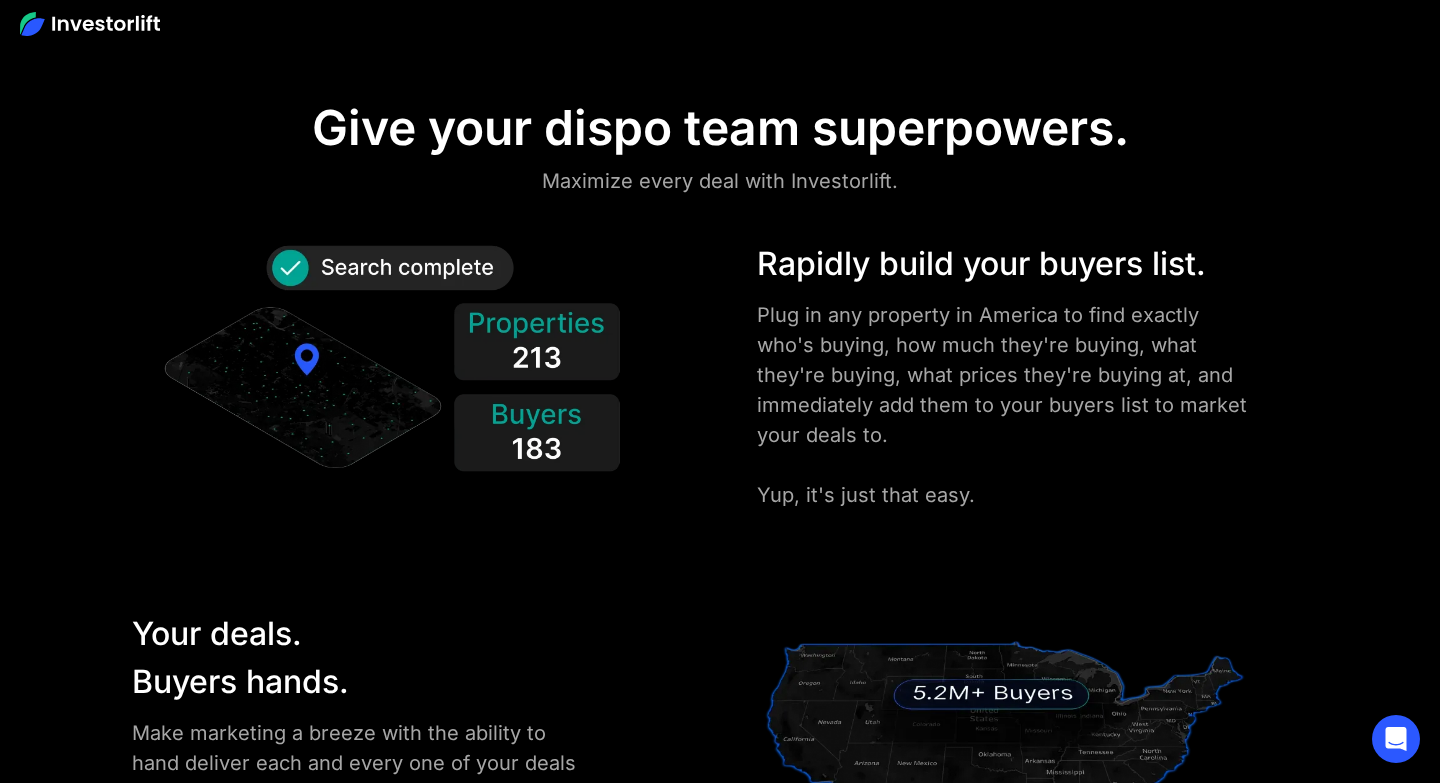 scroll, scrollTop: 0, scrollLeft: 0, axis: both 